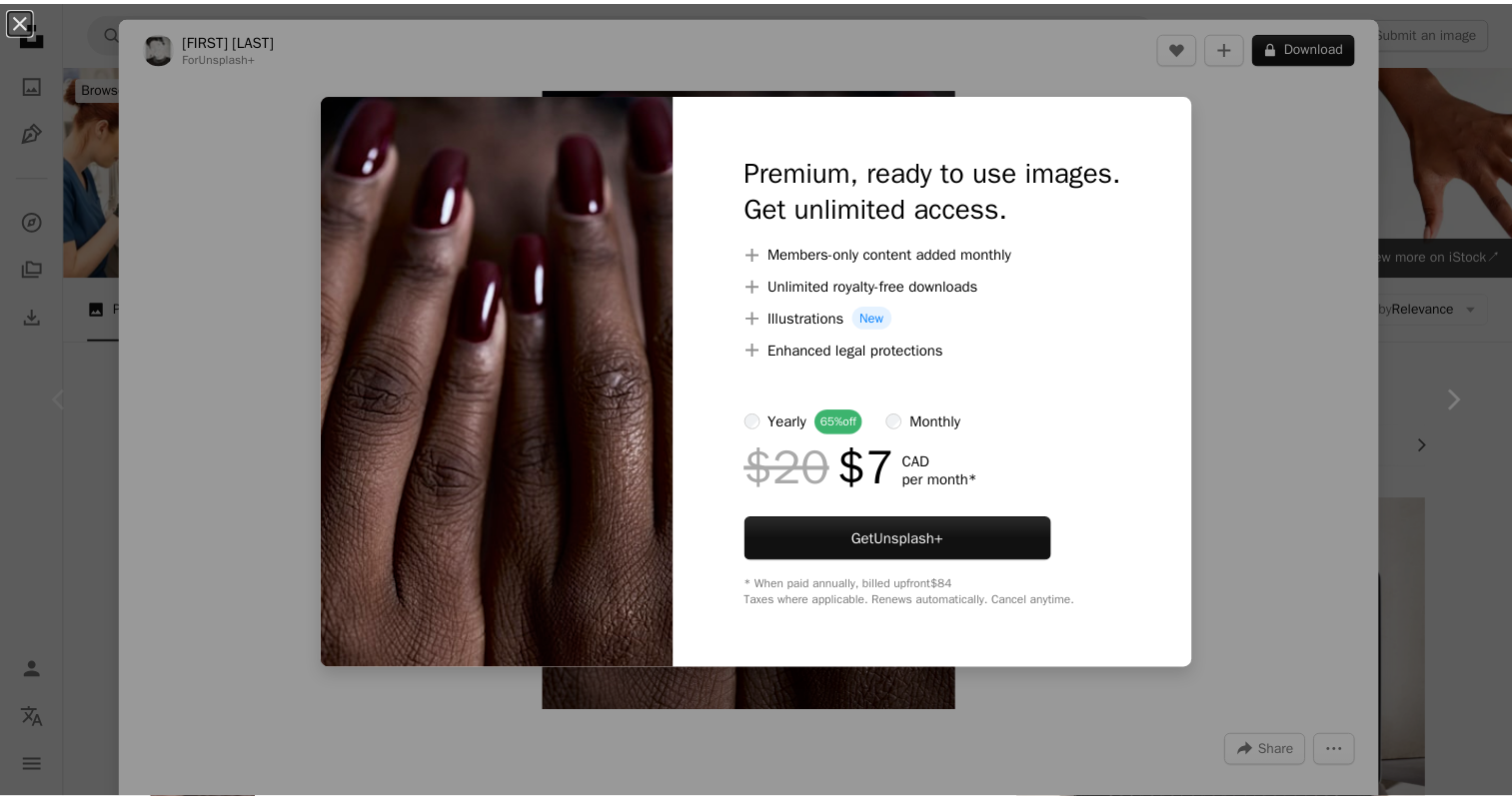 scroll, scrollTop: 120, scrollLeft: 0, axis: vertical 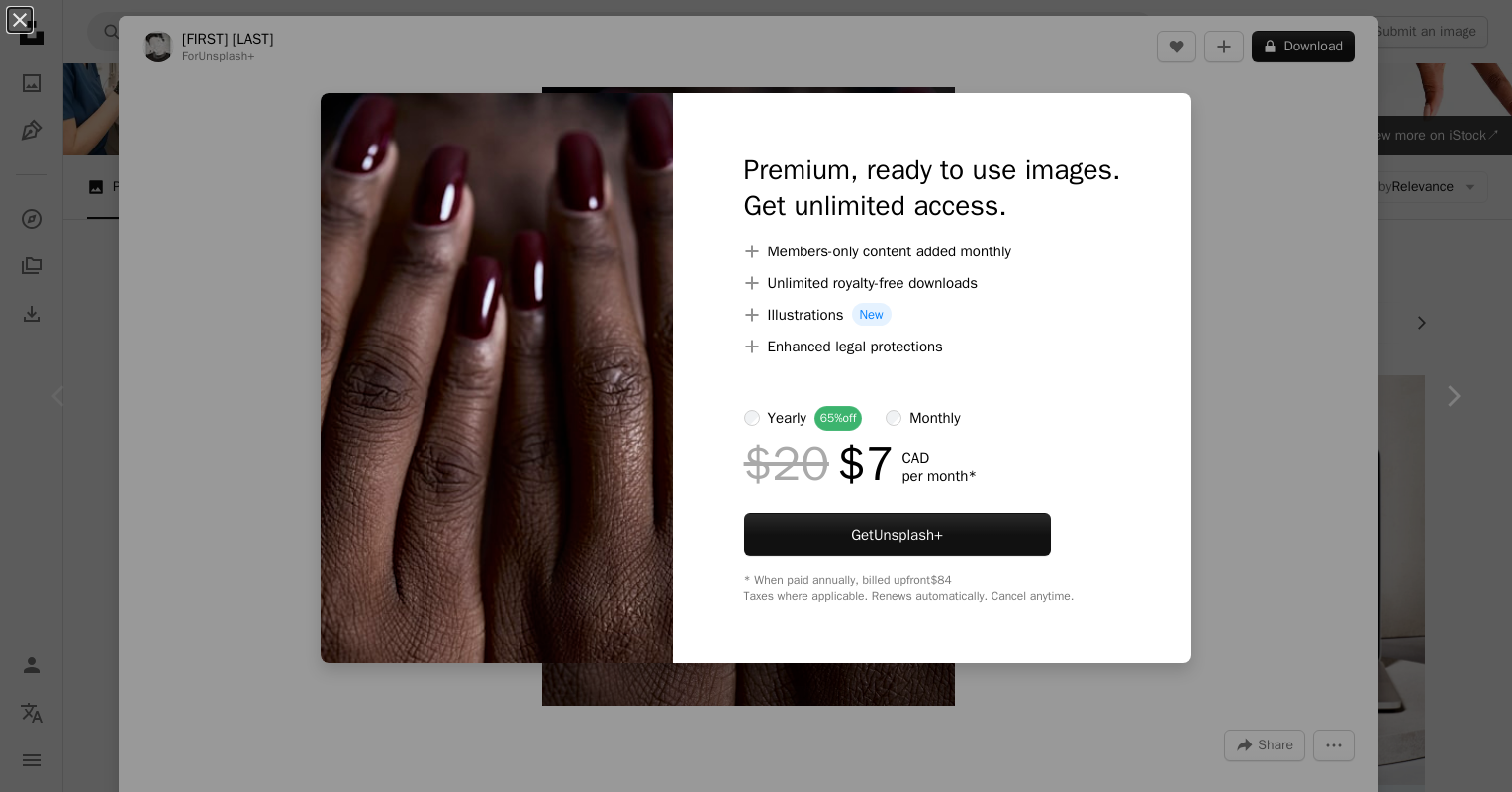 click on "An X shape Premium, ready to use images. Get unlimited access. A plus sign Members-only content added monthly A plus sign Unlimited royalty-free downloads A plus sign Illustrations  New A plus sign Enhanced legal protections yearly 65%  off monthly $20   $7 CAD per month * Get  Unsplash+ * When paid annually, billed upfront  $84 Taxes where applicable. Renews automatically. Cancel anytime." at bounding box center (756, 396) 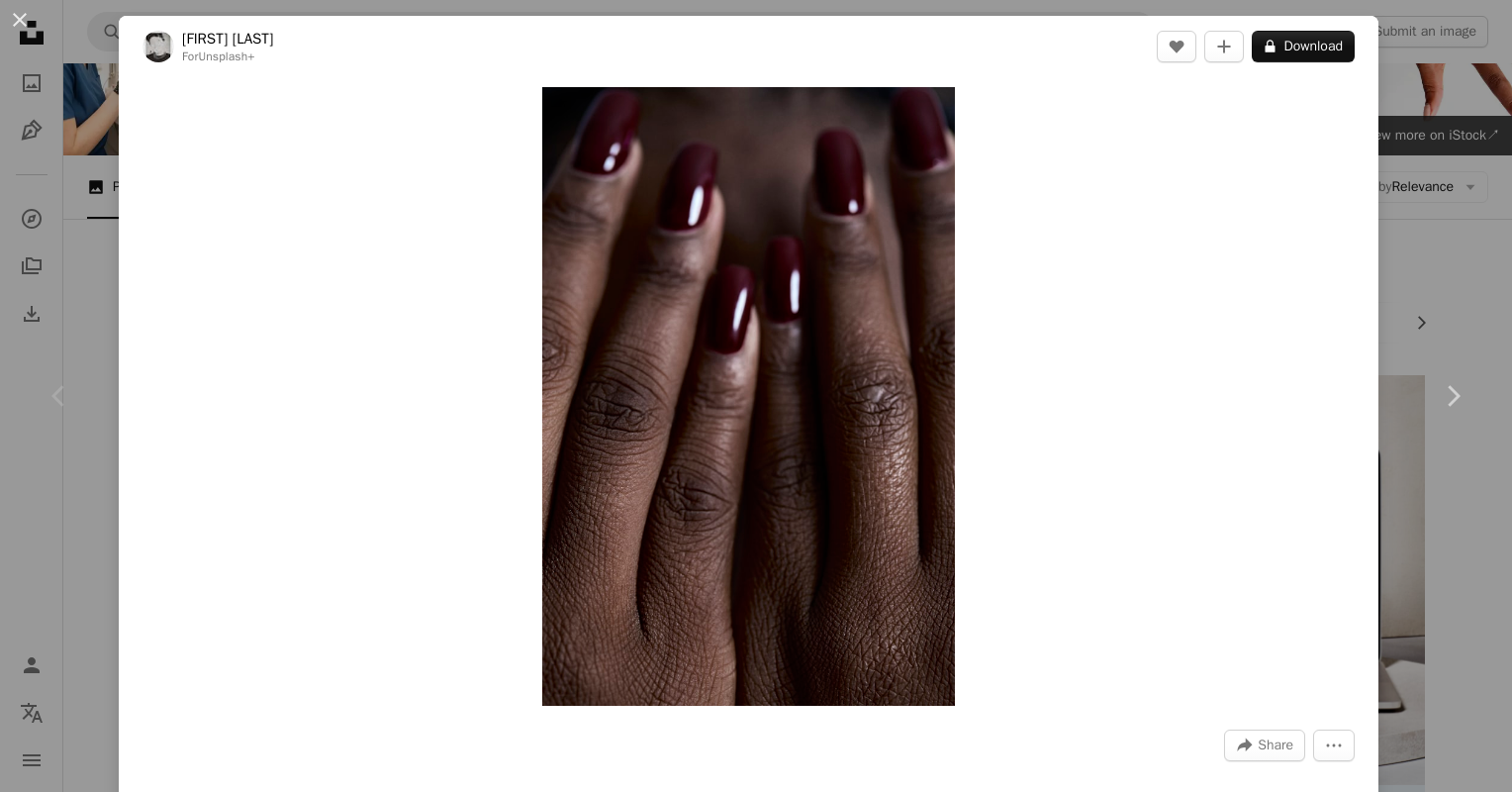 click on "An X shape Chevron left Chevron right [FIRST] [LAST] For Unsplash+ A heart A plus sign A lock Download Zoom in A forward-right arrow Share More Actions Calendar outlined Published on March 28, 2024 Camera Canon, EOS R6m2 Safety Licensed under the Unsplash+ License hands skin body manicure human body skin texture human skin fingernails skin detail Free pictures From this series Chevron right Plus sign for Unsplash+ Plus sign for Unsplash+ Plus sign for Unsplash+ Plus sign for Unsplash+ Plus sign for Unsplash+ Plus sign for Unsplash+ Plus sign for Unsplash+ Plus sign for Unsplash+ Plus sign for Unsplash+ Plus sign for Unsplash+ Related images Plus sign for Unsplash+ A heart A plus sign [FIRST] [LAST] For Unsplash+ A lock Download Plus sign for Unsplash+ A heart A plus sign Curated Lifestyle For Unsplash+ A lock Download Plus sign for Unsplash+ A heart A plus sign [FIRST] [LAST] For Unsplash+ A lock Download Plus sign for Unsplash+ A heart A plus sign Curated Lifestyle For Unsplash+ A lock Download" at bounding box center (756, 396) 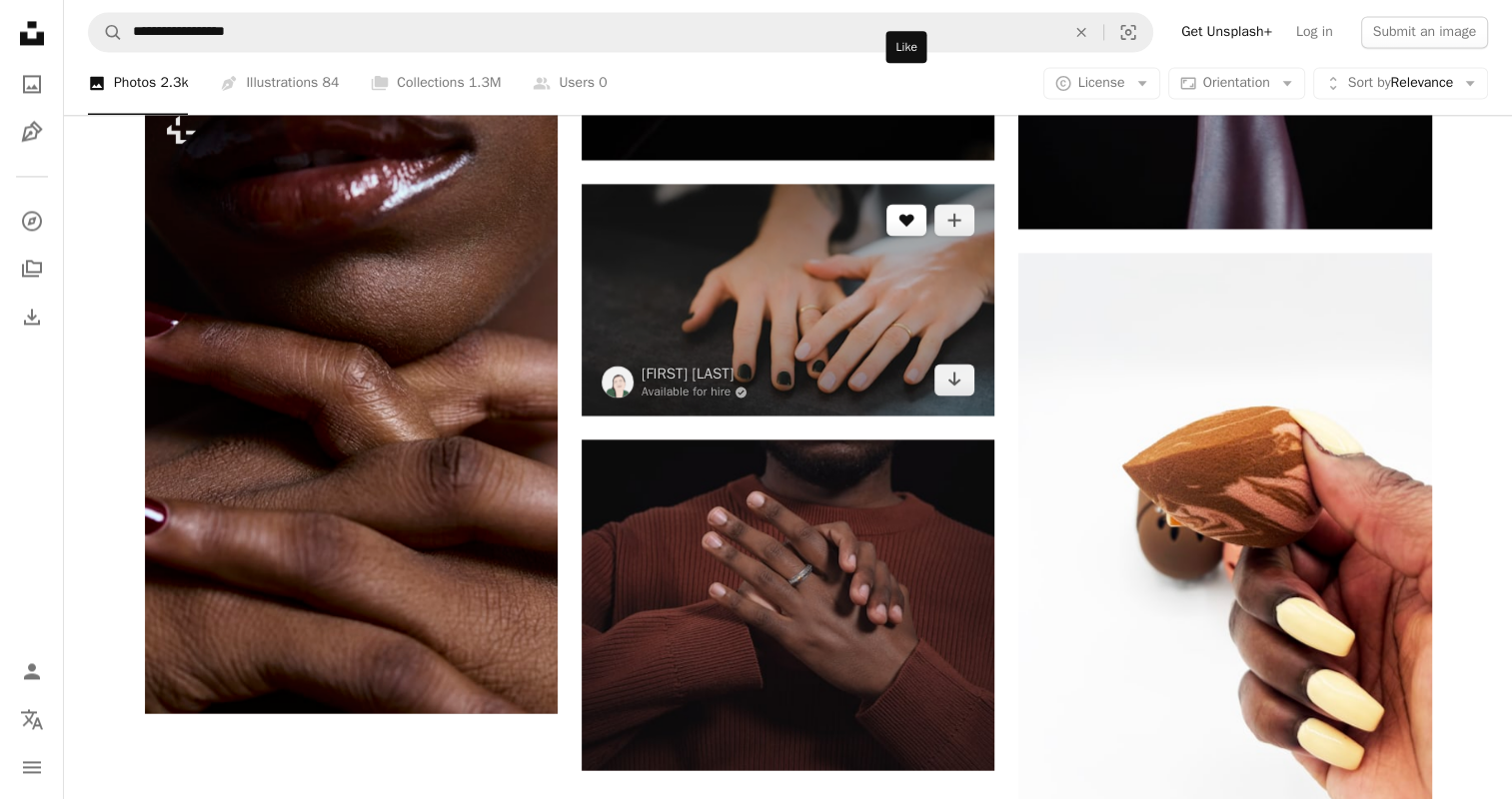 scroll, scrollTop: 3171, scrollLeft: 0, axis: vertical 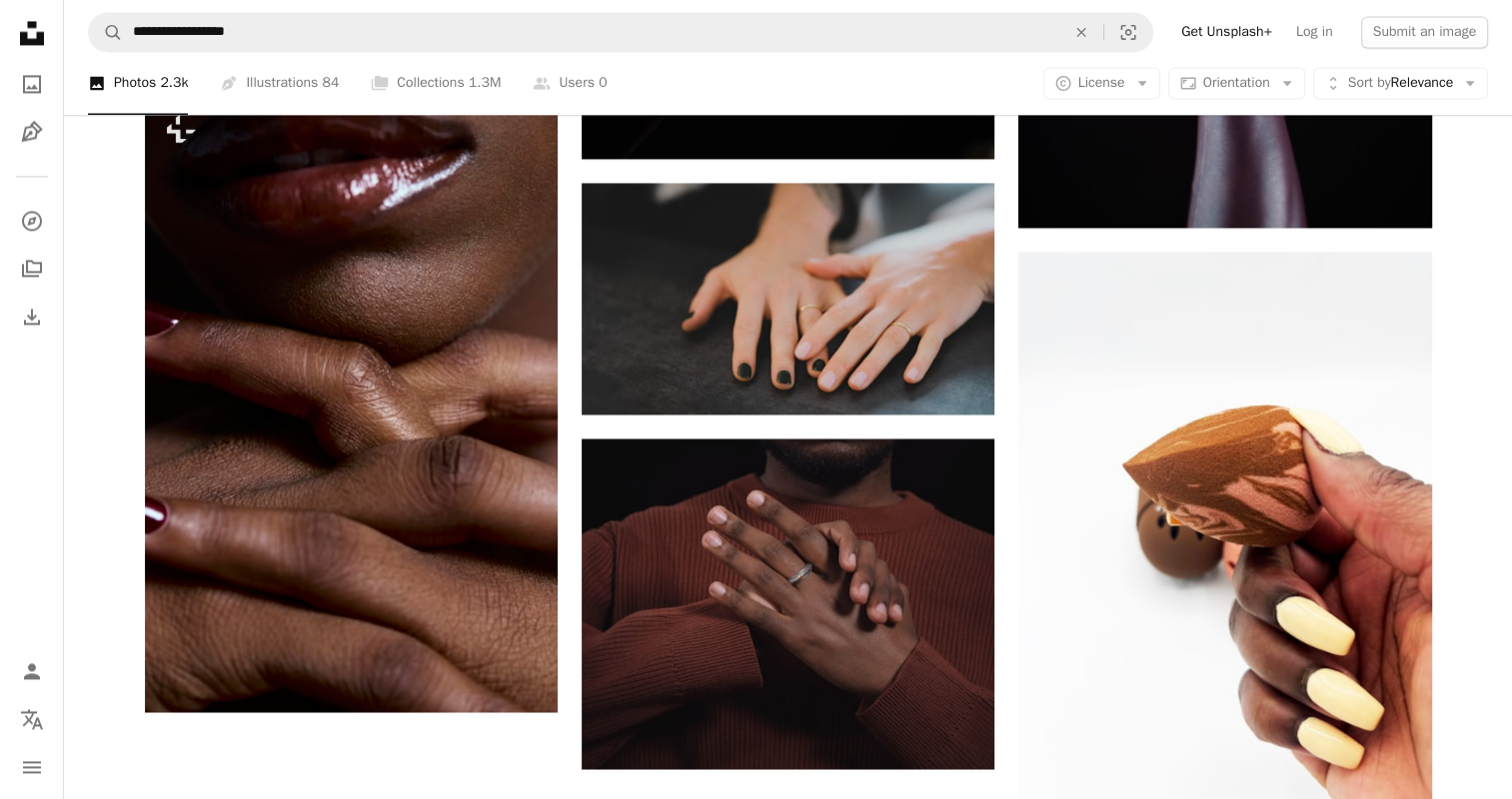 click on "Load more" at bounding box center [788, 1457] 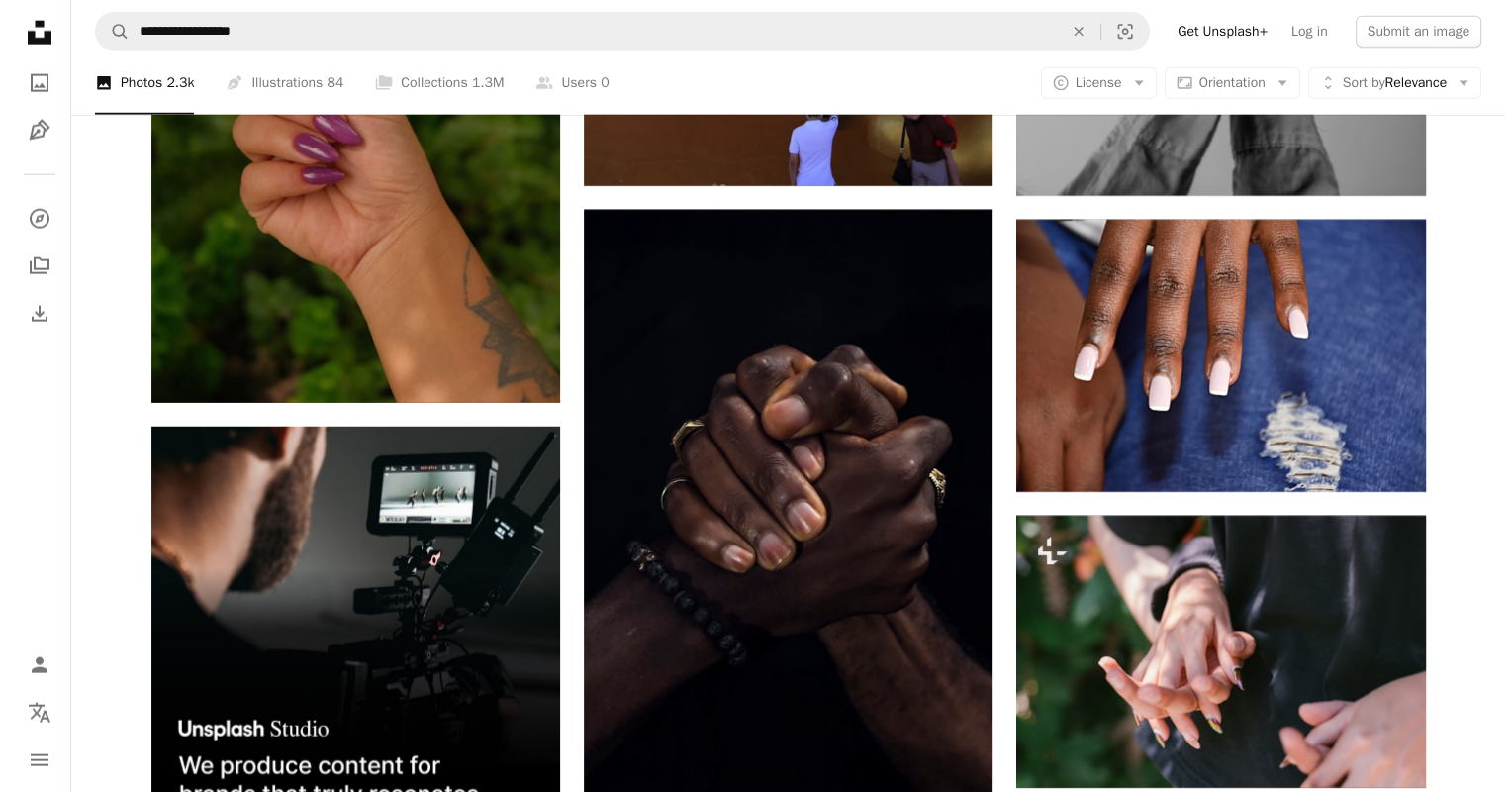scroll, scrollTop: 4950, scrollLeft: 0, axis: vertical 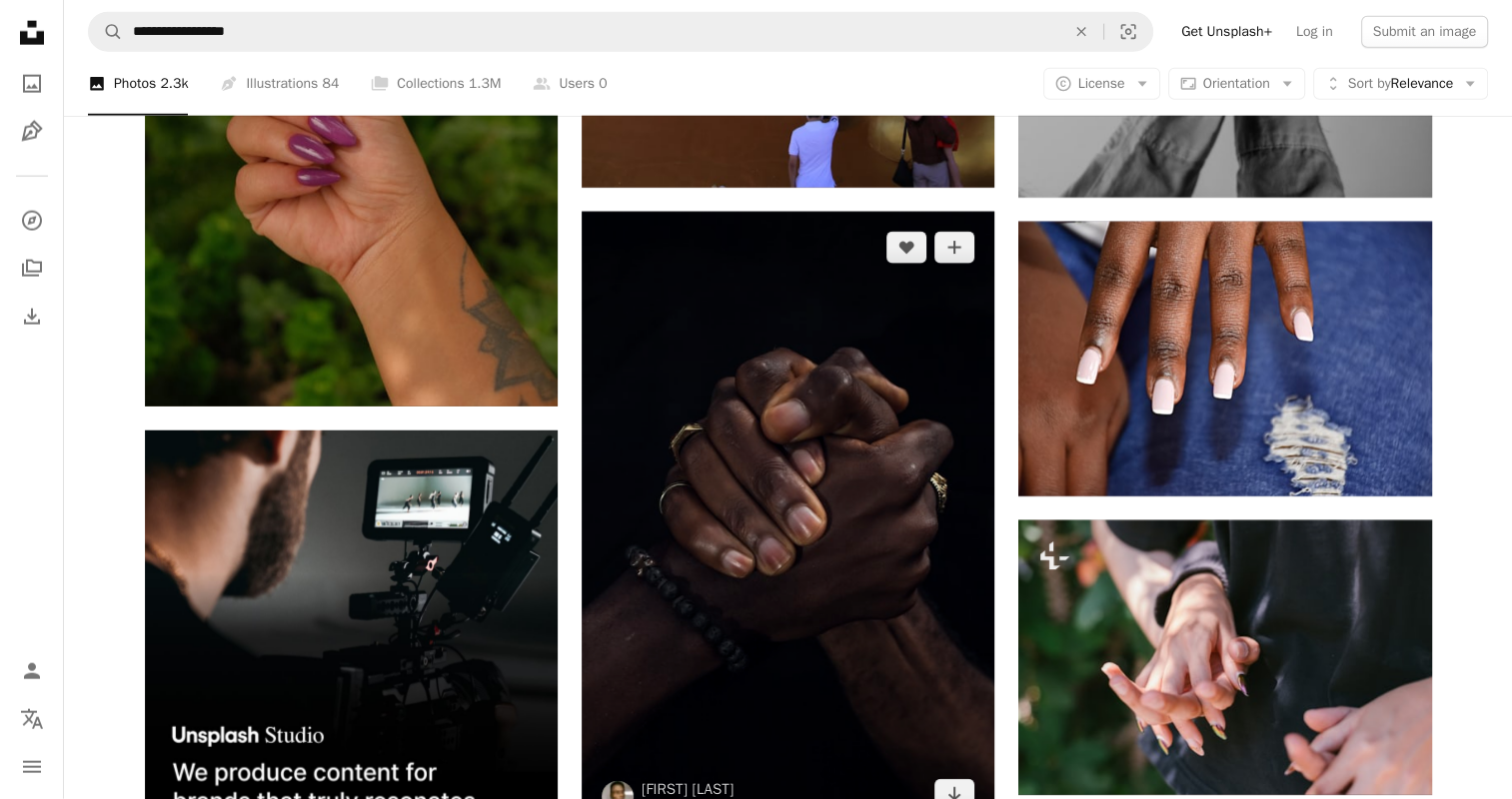 click at bounding box center [787, 521] 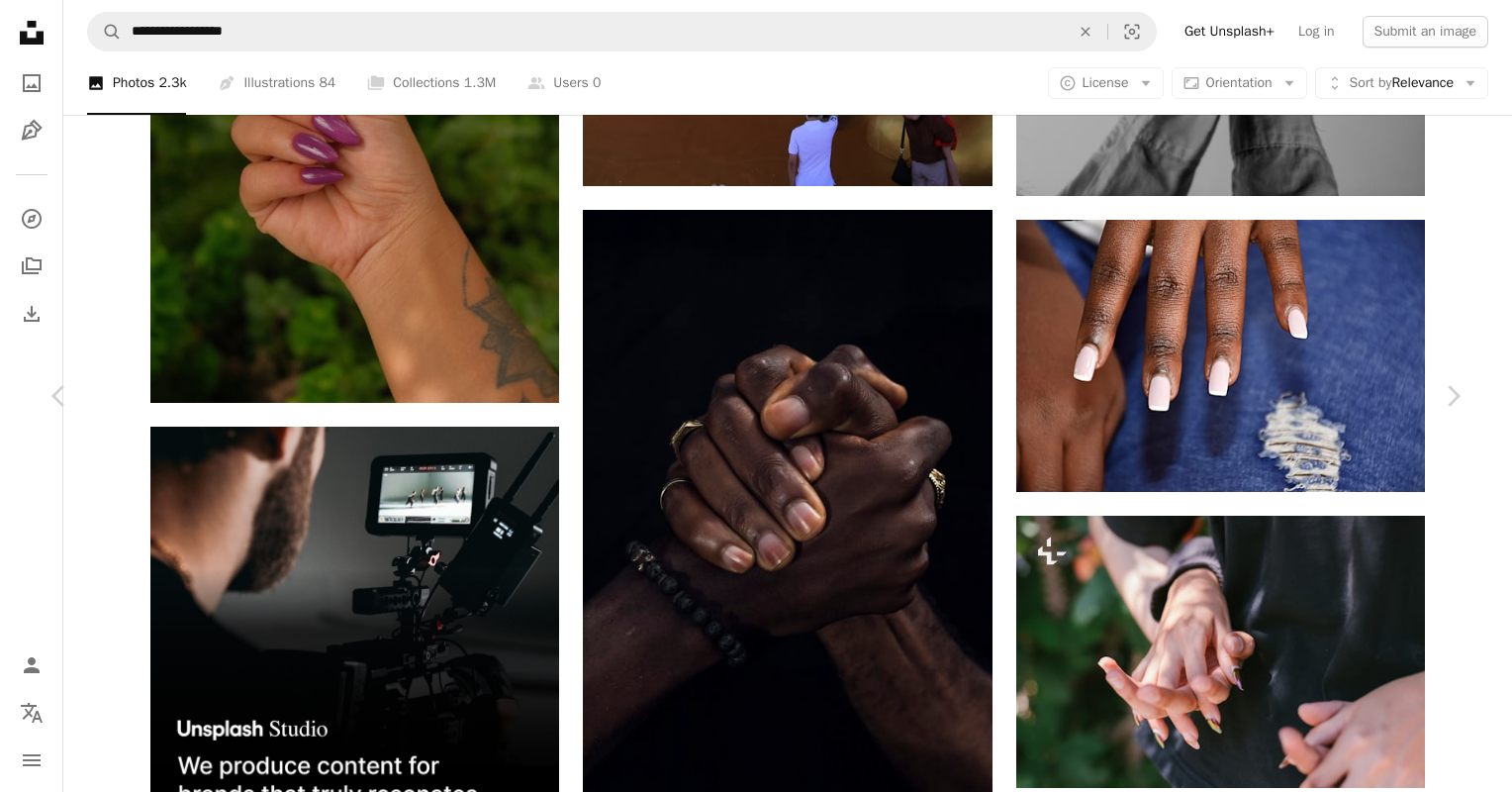 click on "Chevron down" 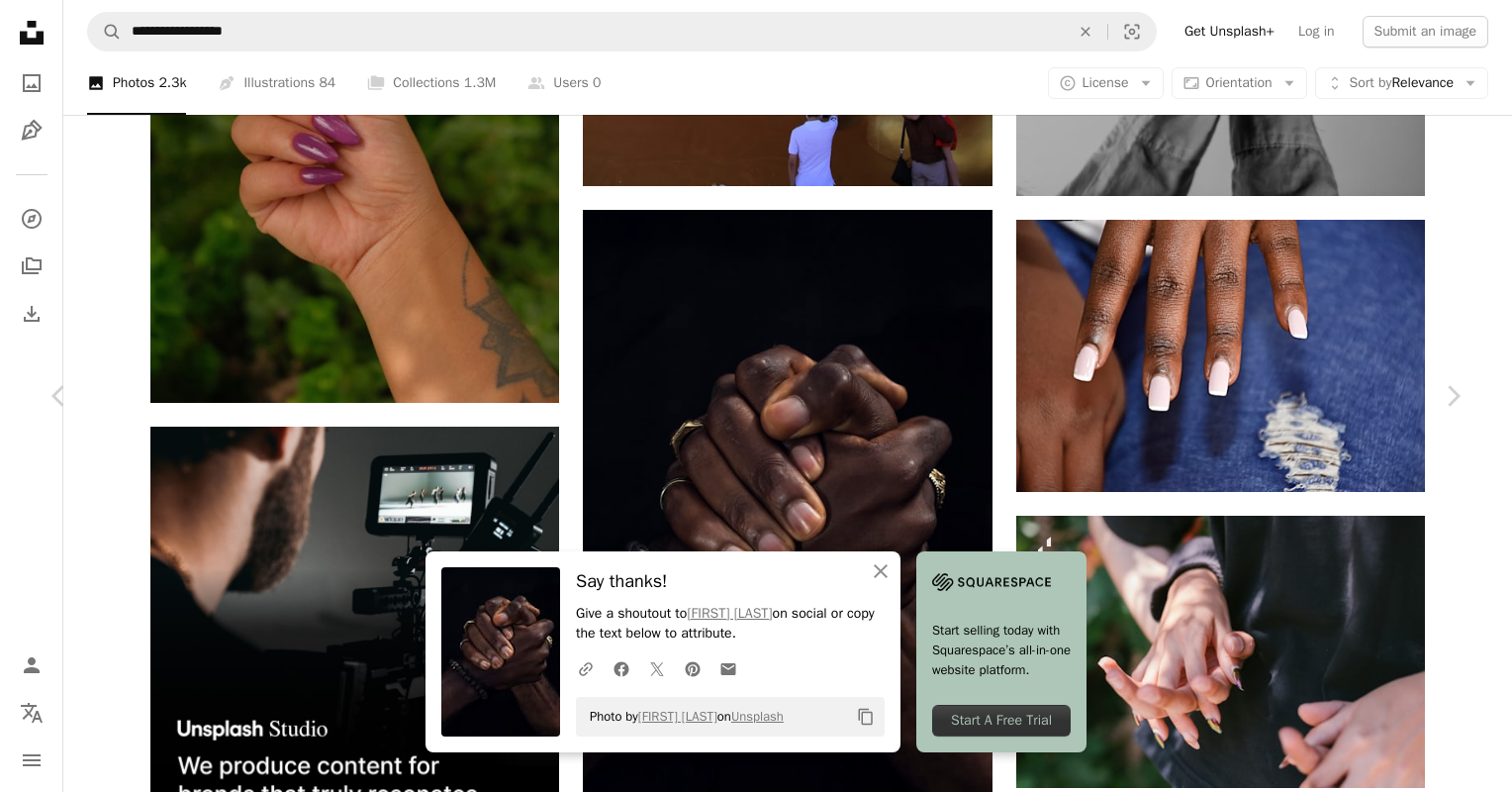 scroll, scrollTop: 3029, scrollLeft: 0, axis: vertical 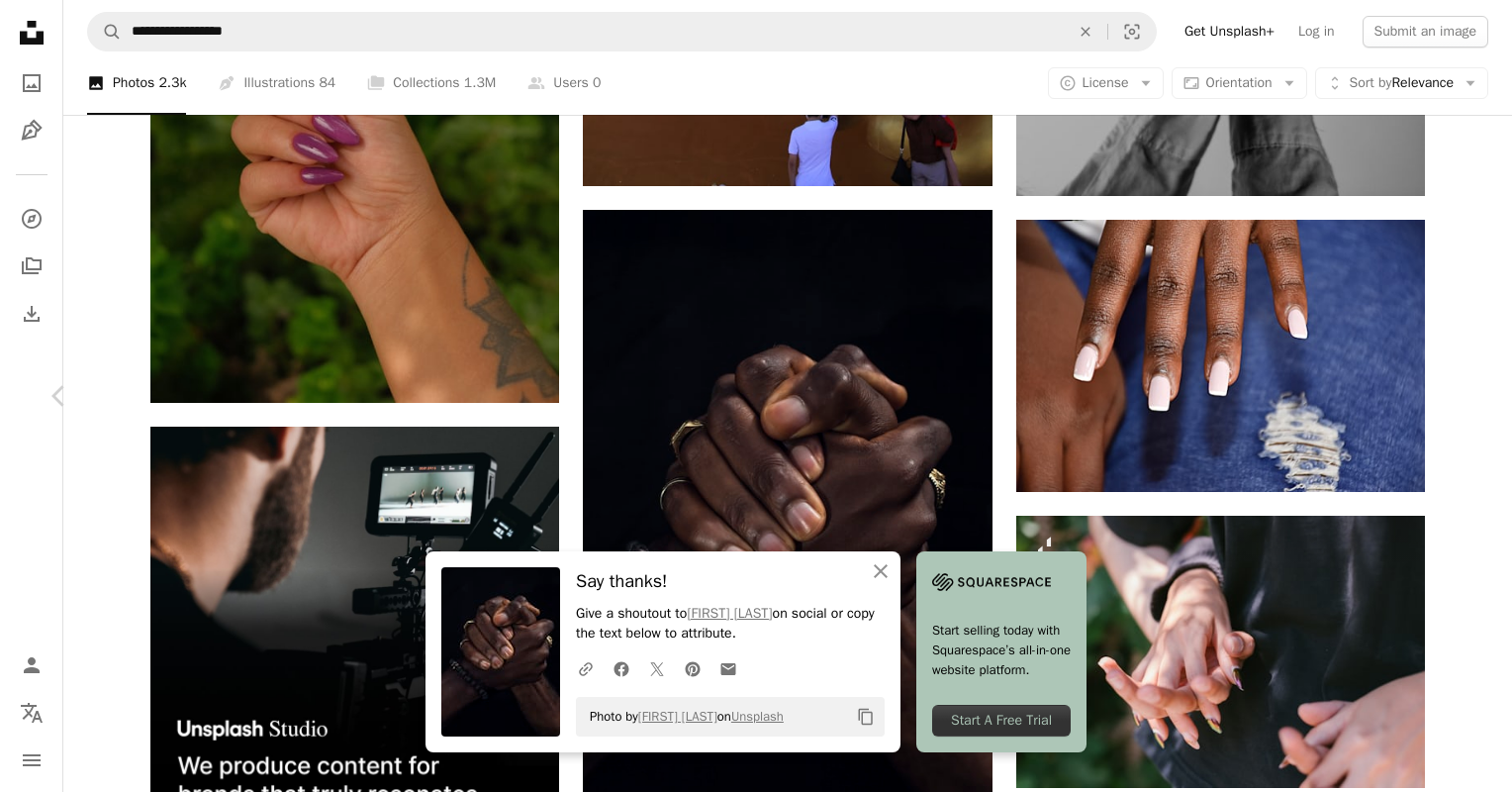click on "Chevron right" at bounding box center (1453, 396) 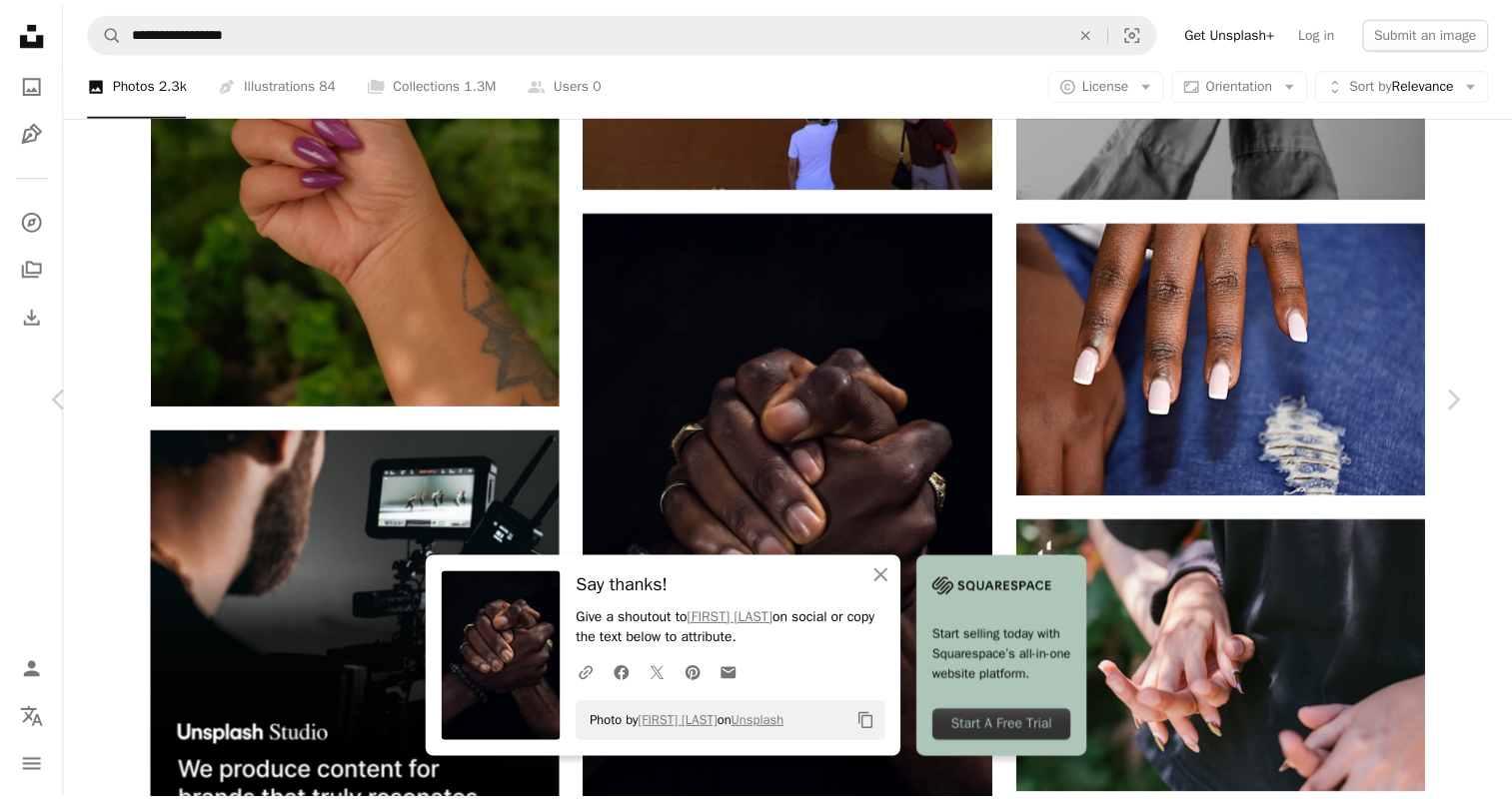 scroll, scrollTop: 0, scrollLeft: 0, axis: both 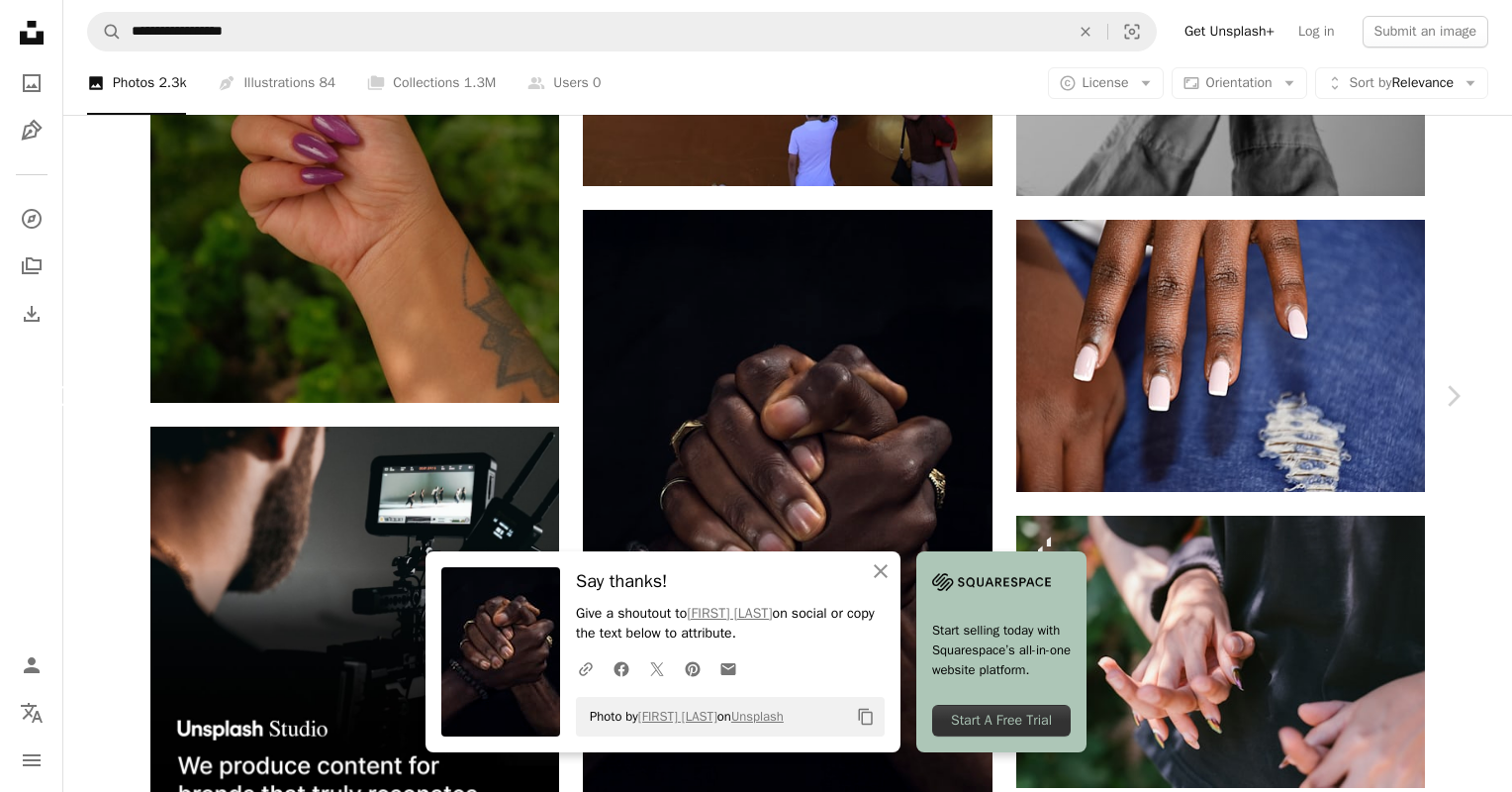 click on "Chevron left" at bounding box center (59, 396) 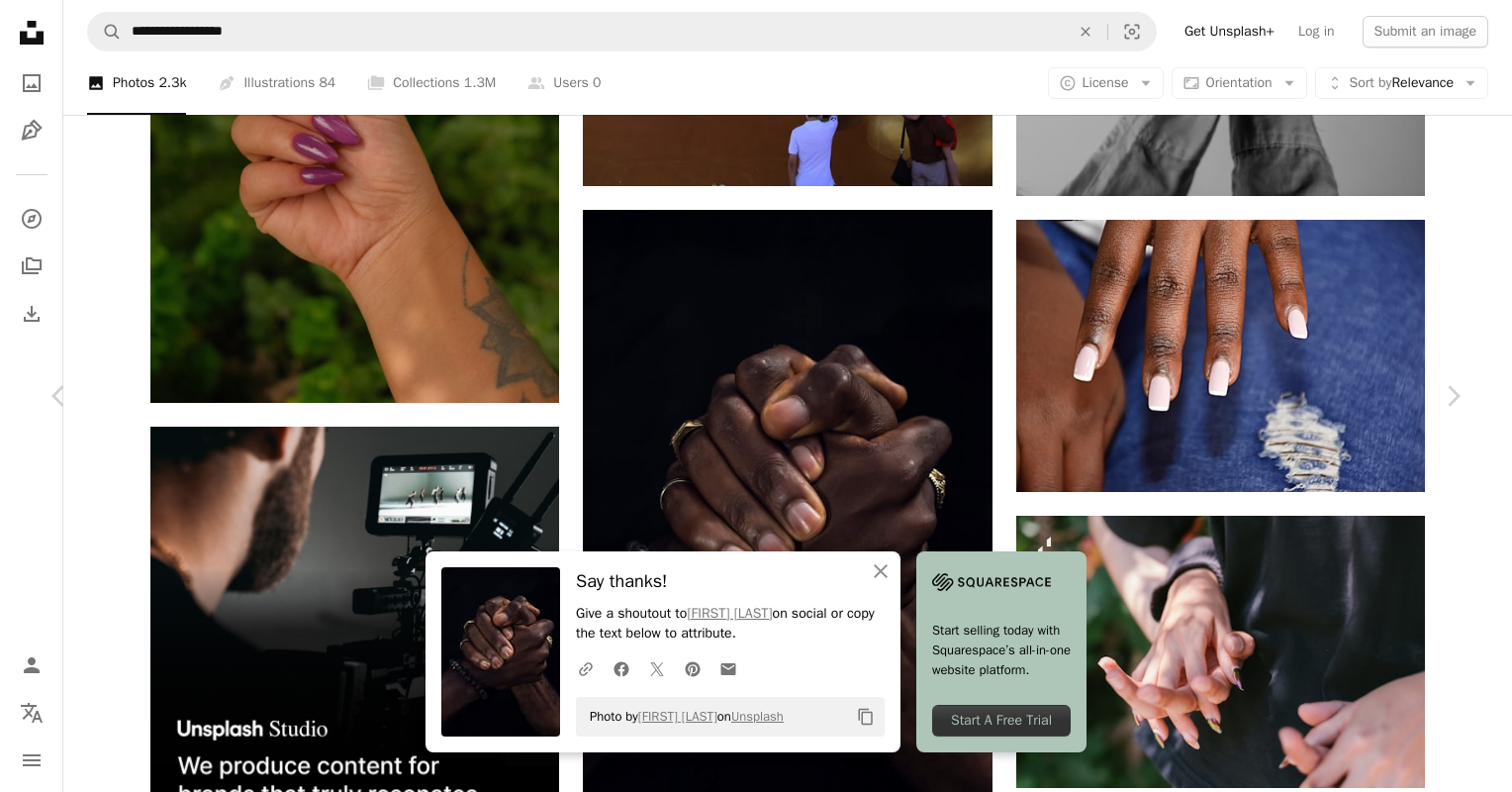 click on "An X shape" at bounding box center [20, 20] 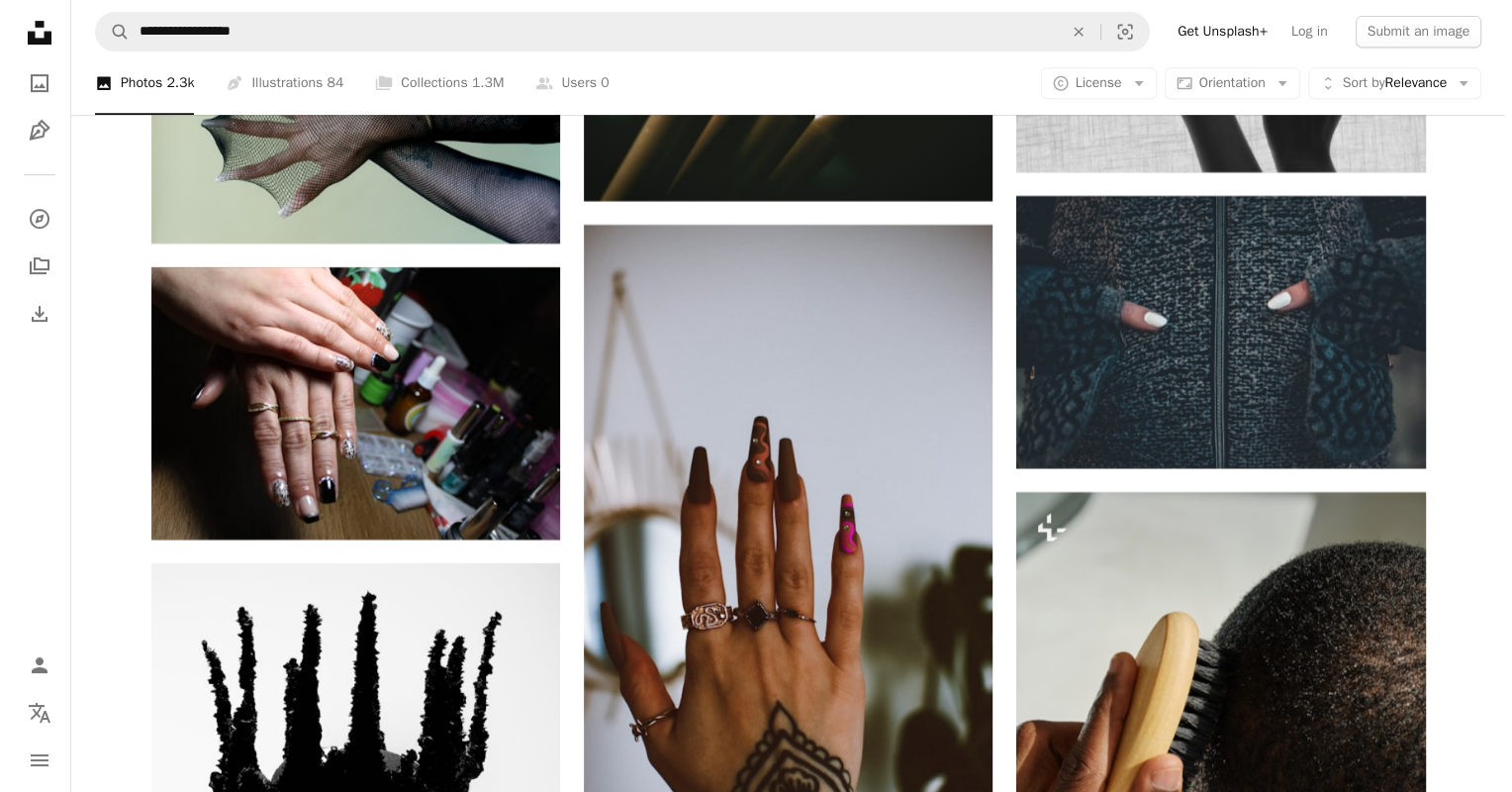 scroll, scrollTop: 8379, scrollLeft: 0, axis: vertical 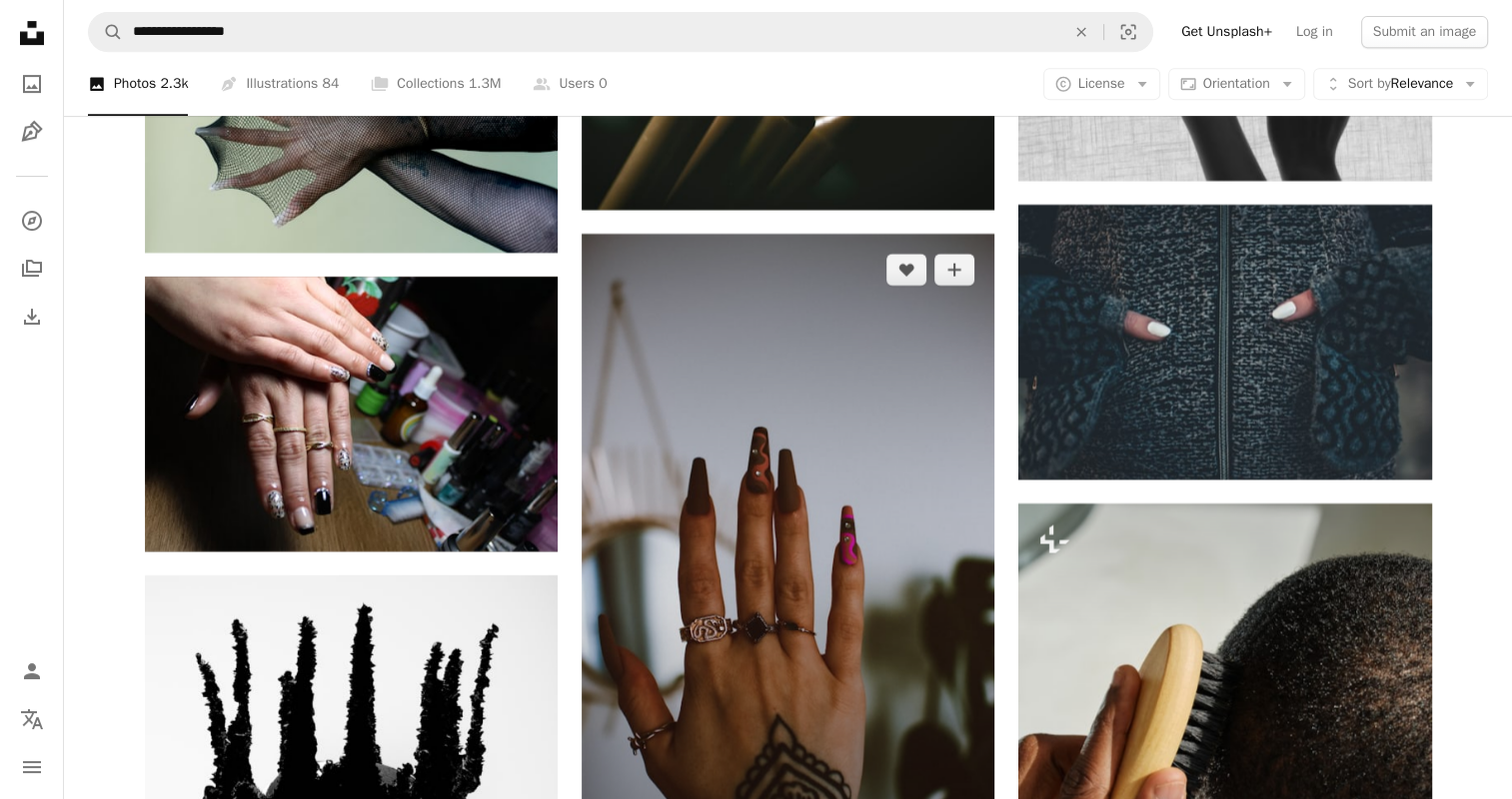 click at bounding box center (787, 543) 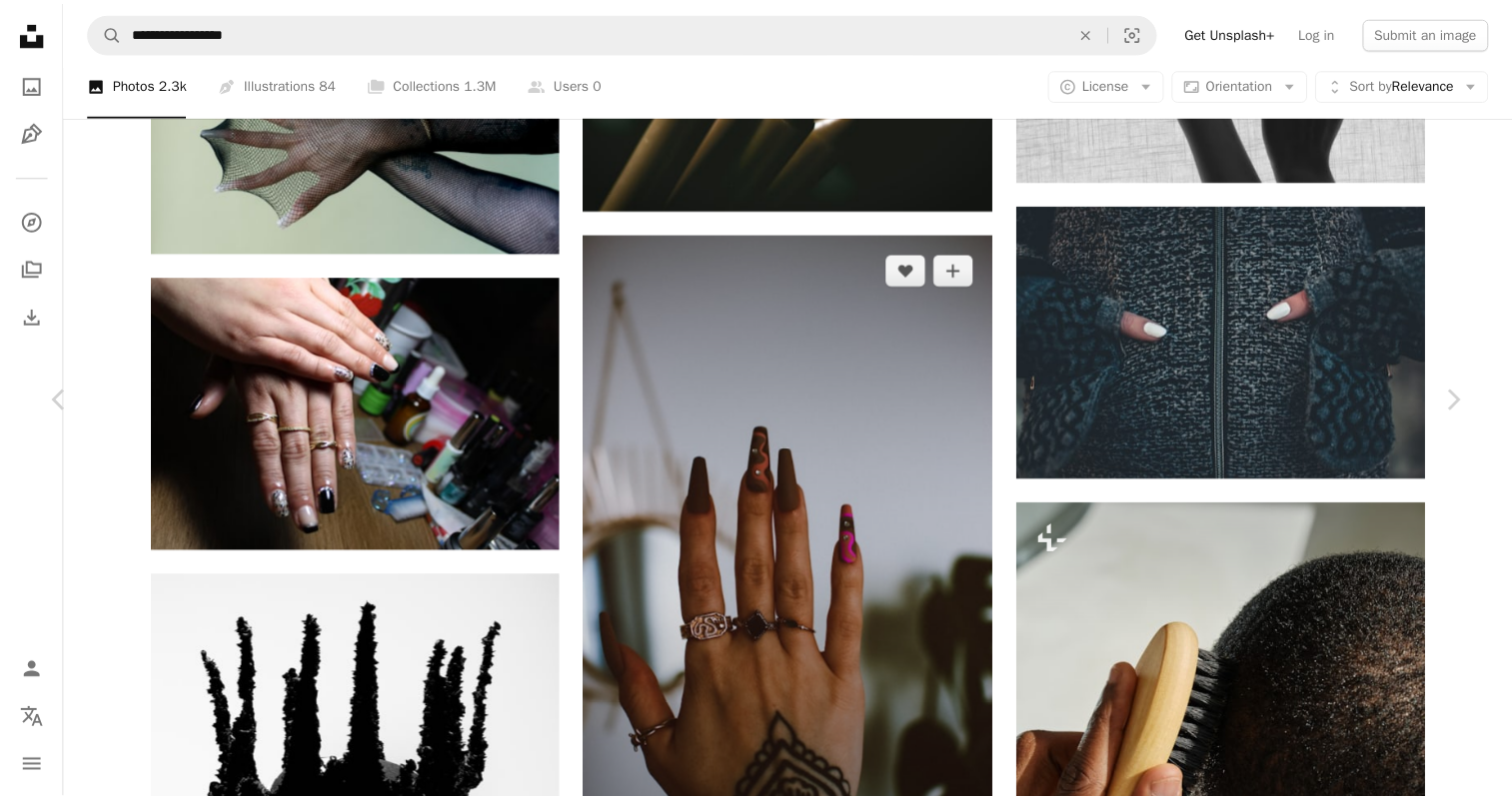 scroll, scrollTop: 2025, scrollLeft: 0, axis: vertical 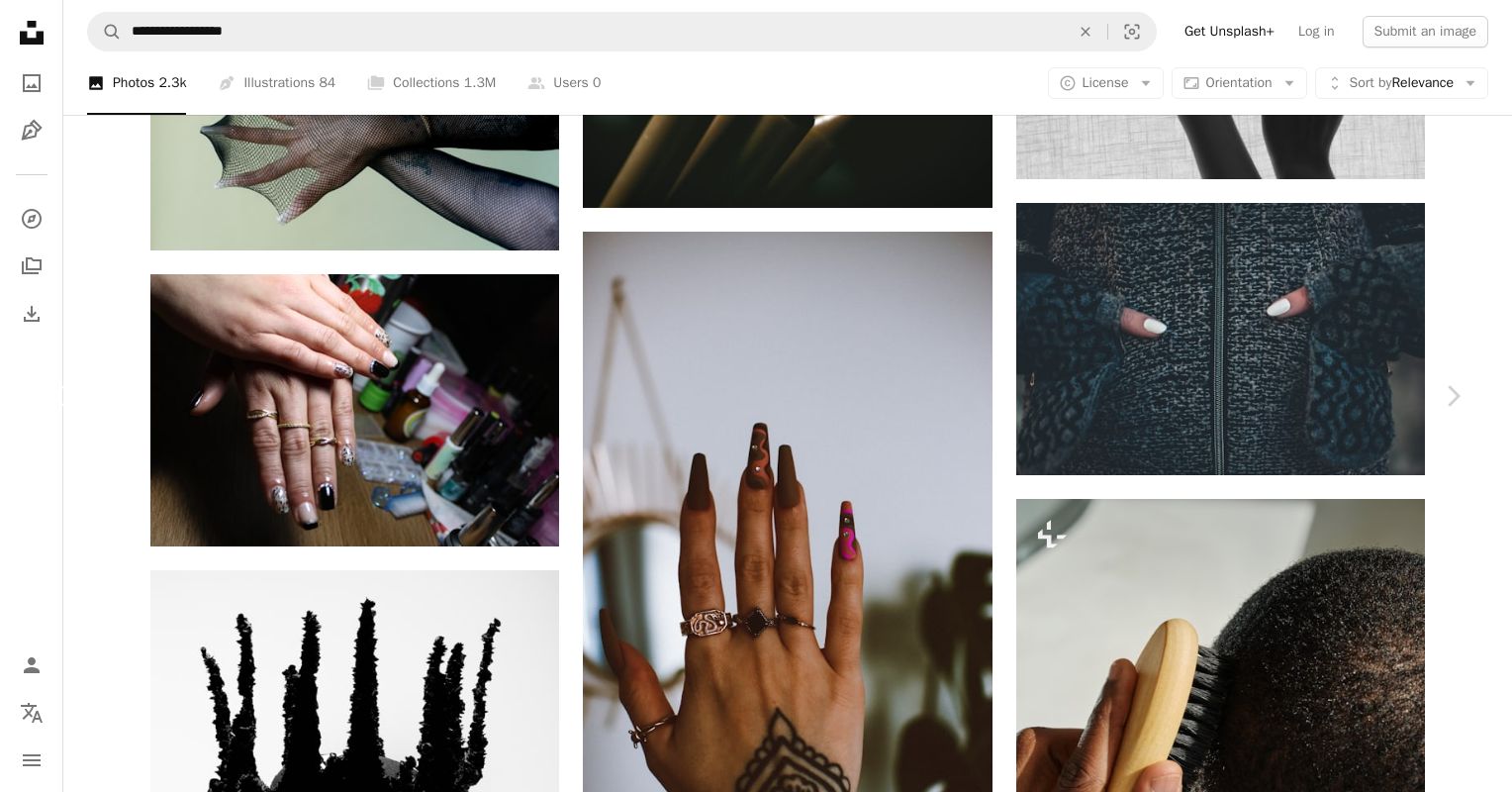 click on "Chevron left" at bounding box center [59, 396] 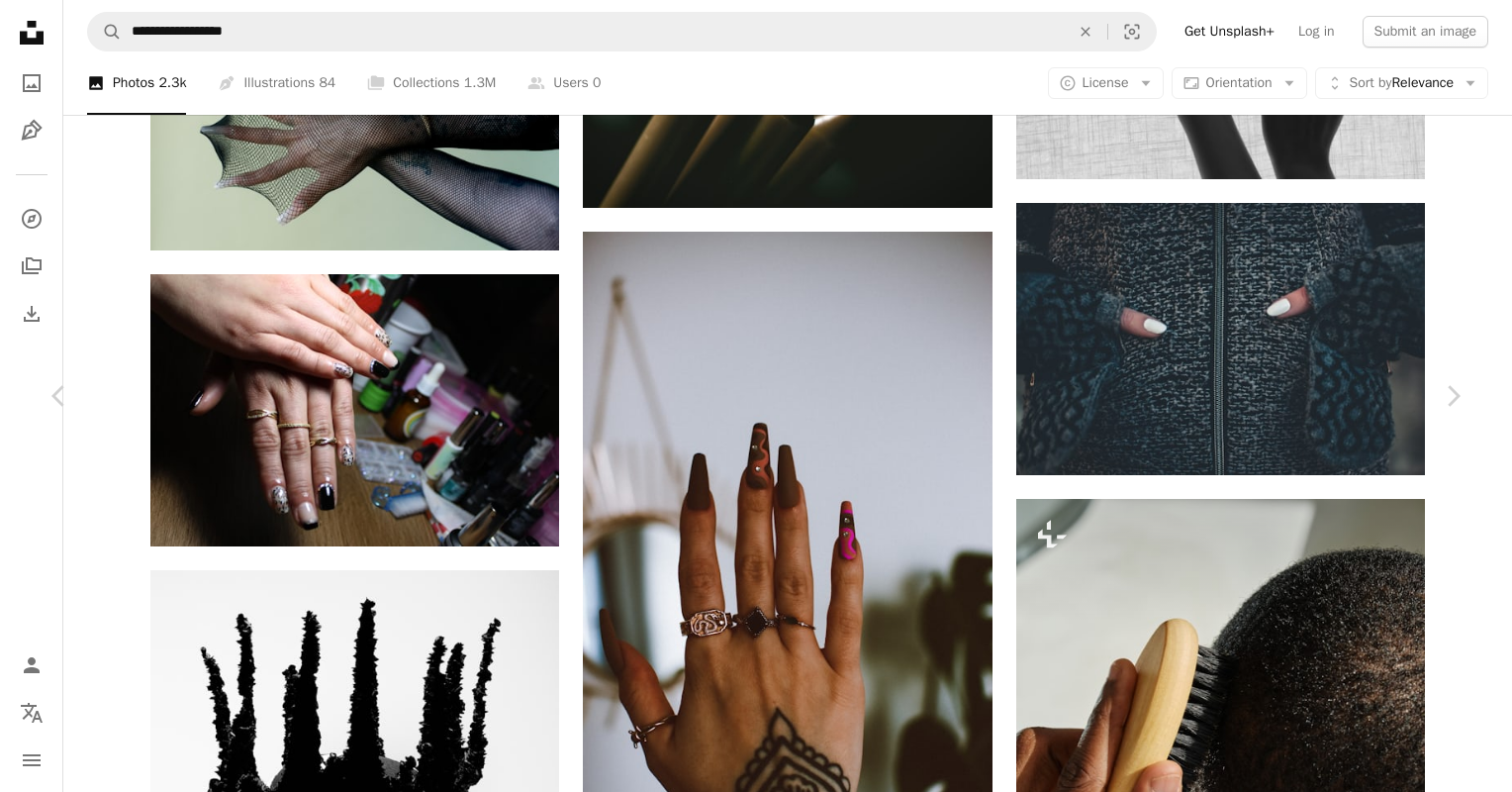 click on "An X shape Chevron left Chevron right [FIRST] [LAST] Available for hire A checkmark inside of a circle A heart A plus sign Download free Chevron down Zoom in Views 10,723 Downloads 74 A forward-right arrow Share Info icon Info More Actions Calendar outlined Published on February [DAY], [YEAR] Camera Canon, EOS 90D Safety Free to use under the Unsplash License hand skin tattoo finger Browse premium related images on iStock | Save 20% with code UNSPLASH20 View more on iStock ↗ Related images A heart A plus sign [FIRST] [LAST] Available for hire A checkmark inside of a circle Arrow pointing down A heart A plus sign" at bounding box center (756, 6469) 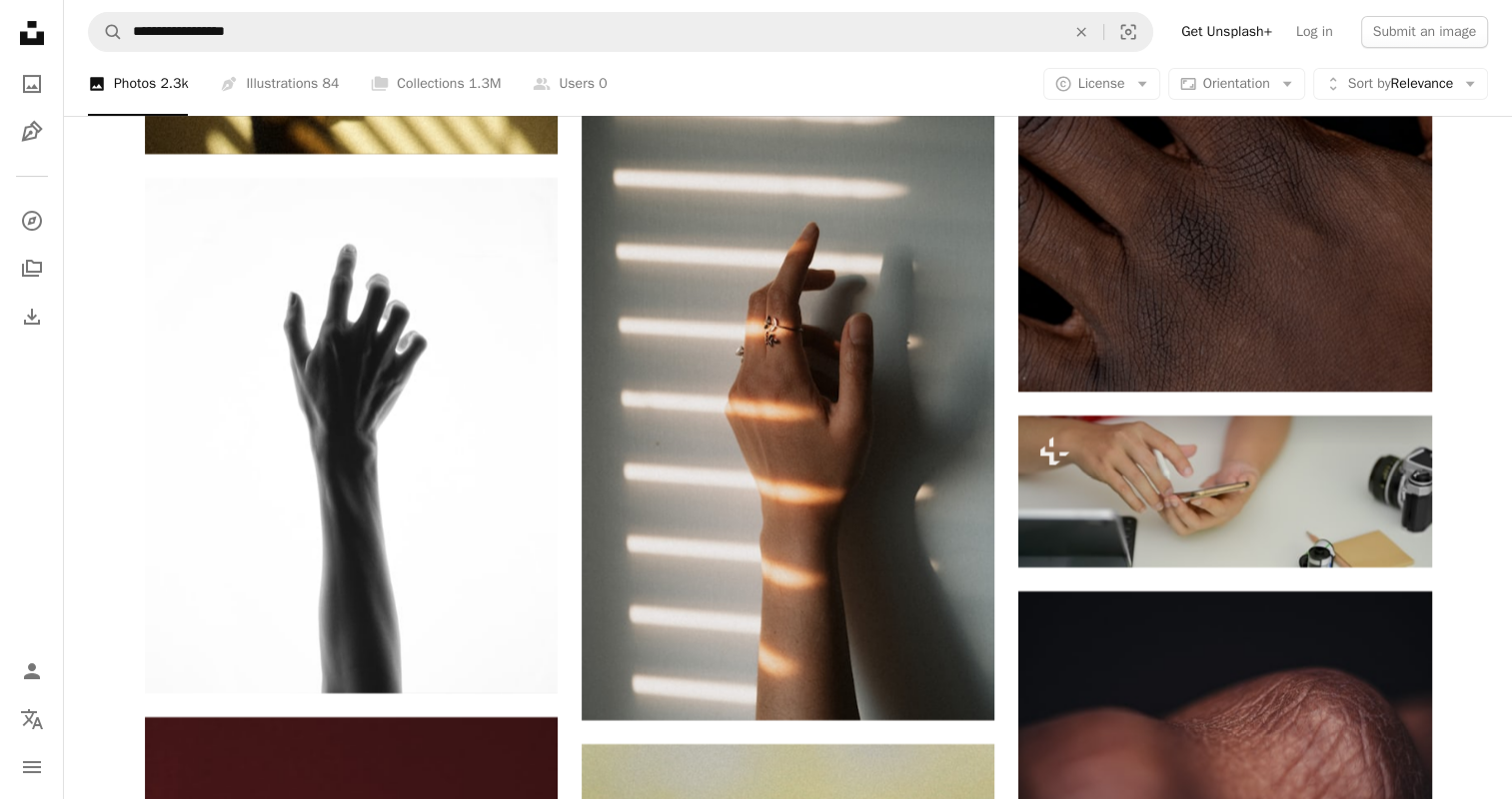 scroll, scrollTop: 23087, scrollLeft: 0, axis: vertical 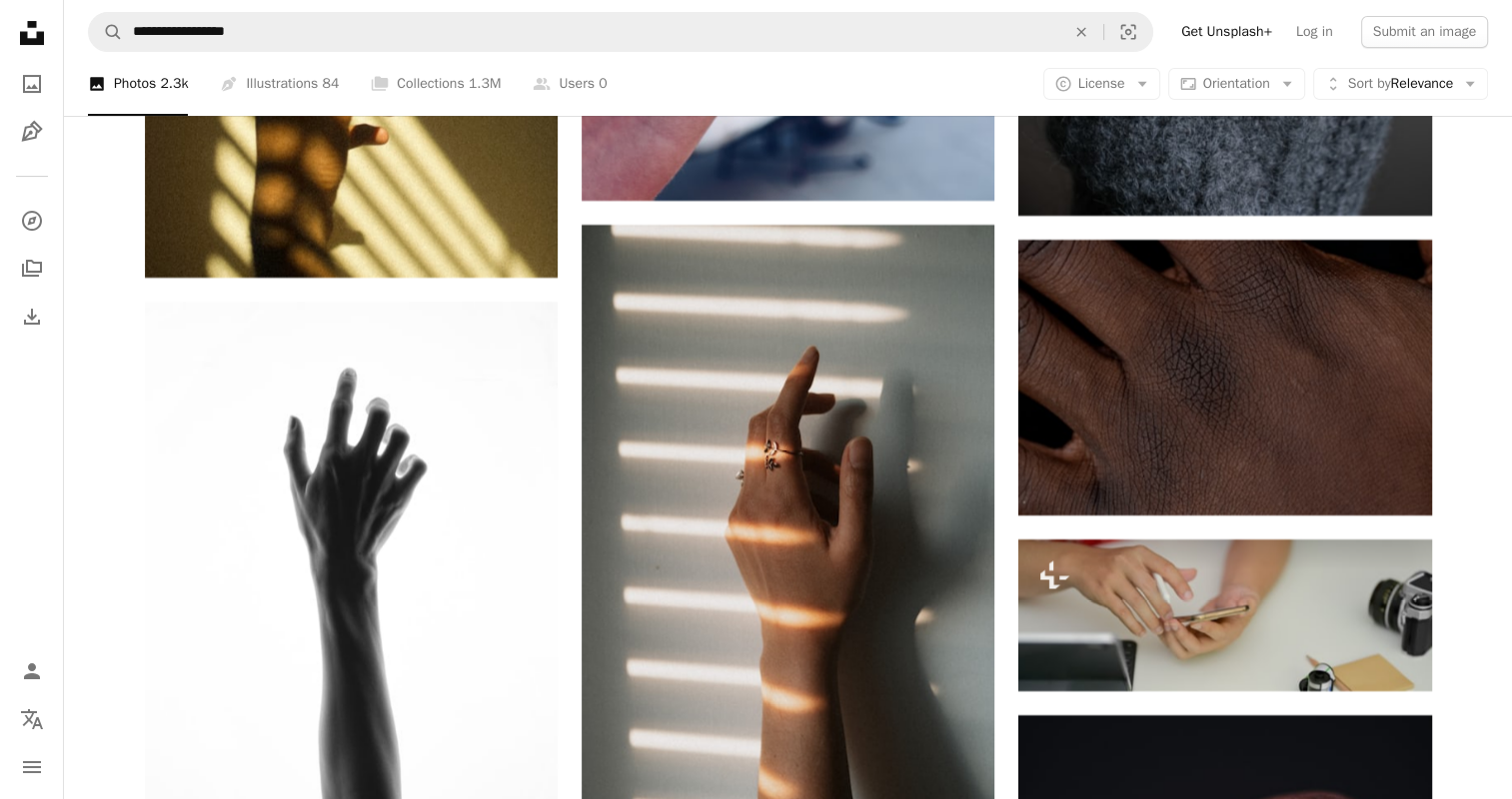 click at bounding box center (351, 1099) 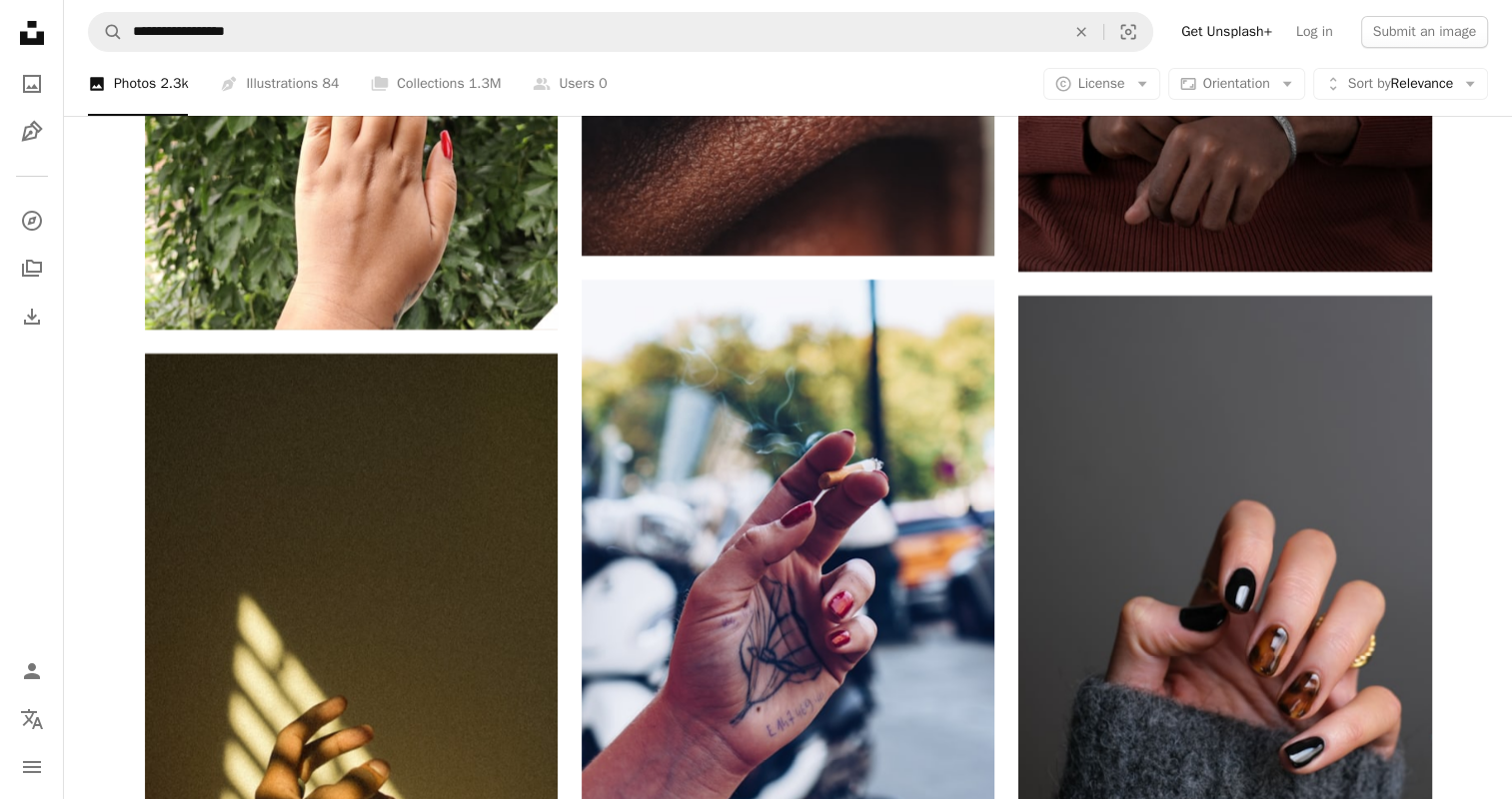click on "Plus sign for Unsplash+ A heart A plus sign [FIRST] [LAST] For Unsplash+ A lock Download A heart A plus sign" at bounding box center (787, -7303) 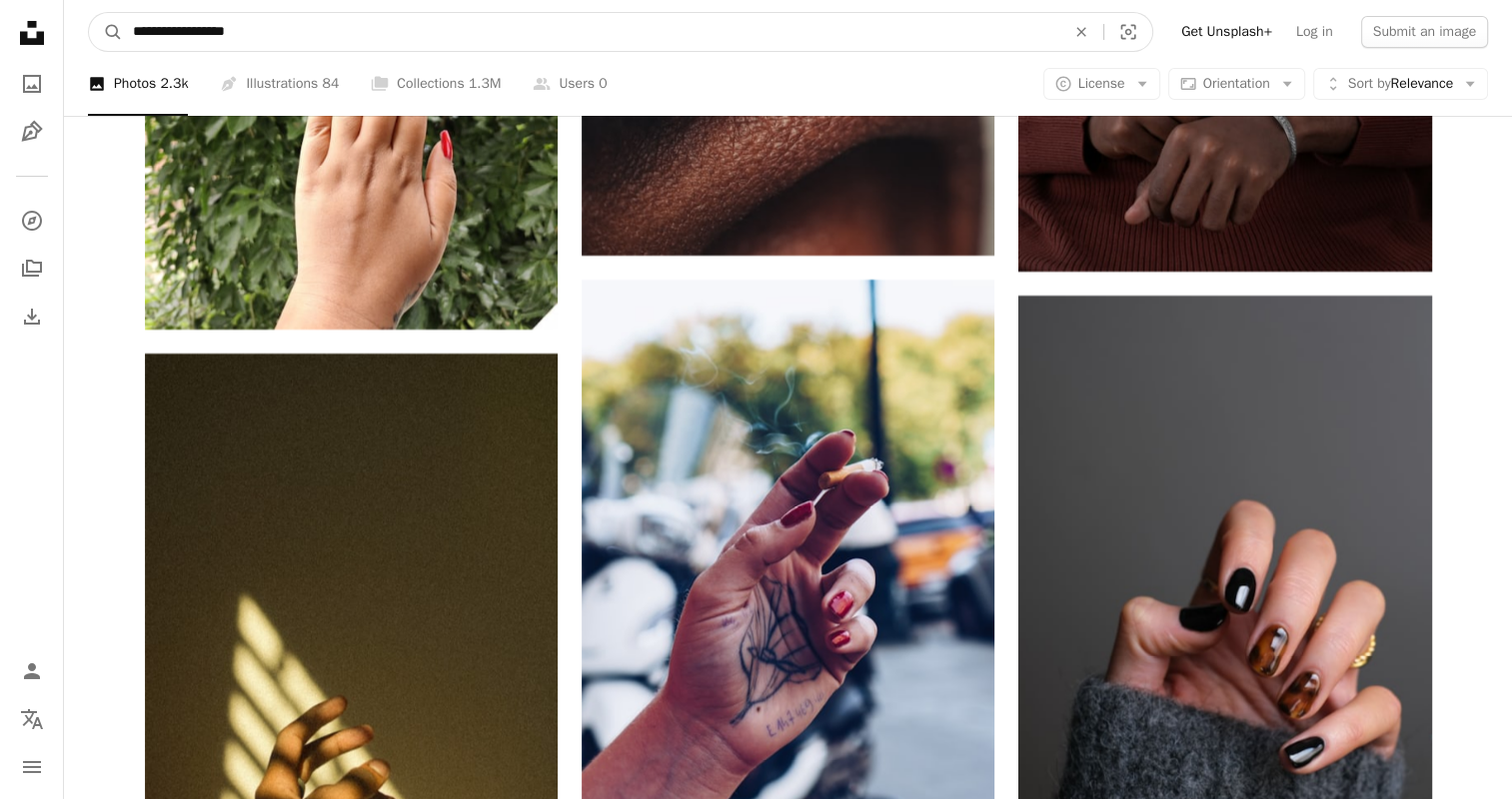 drag, startPoint x: 425, startPoint y: 35, endPoint x: 0, endPoint y: 56, distance: 425.5185 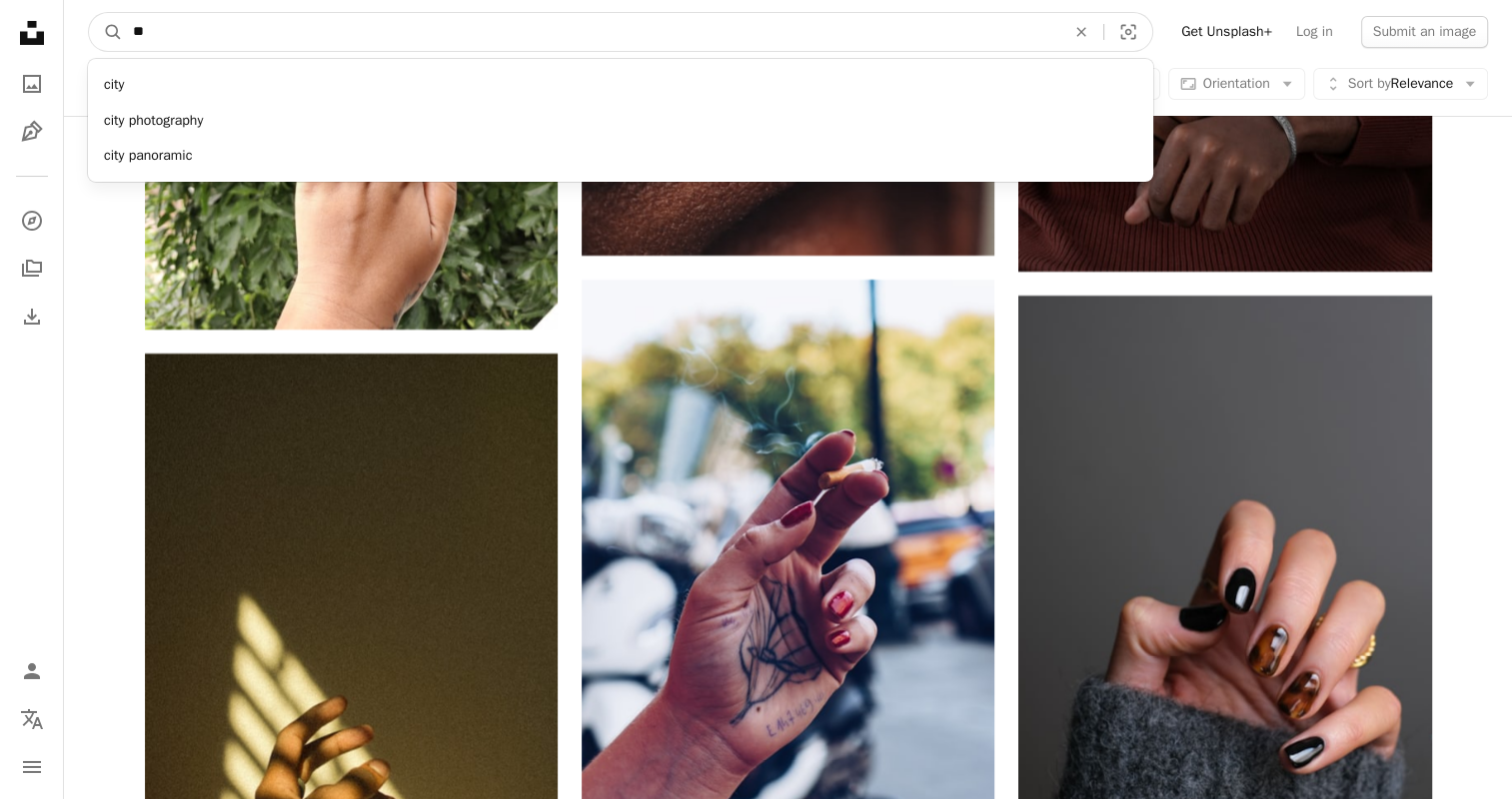 type on "*" 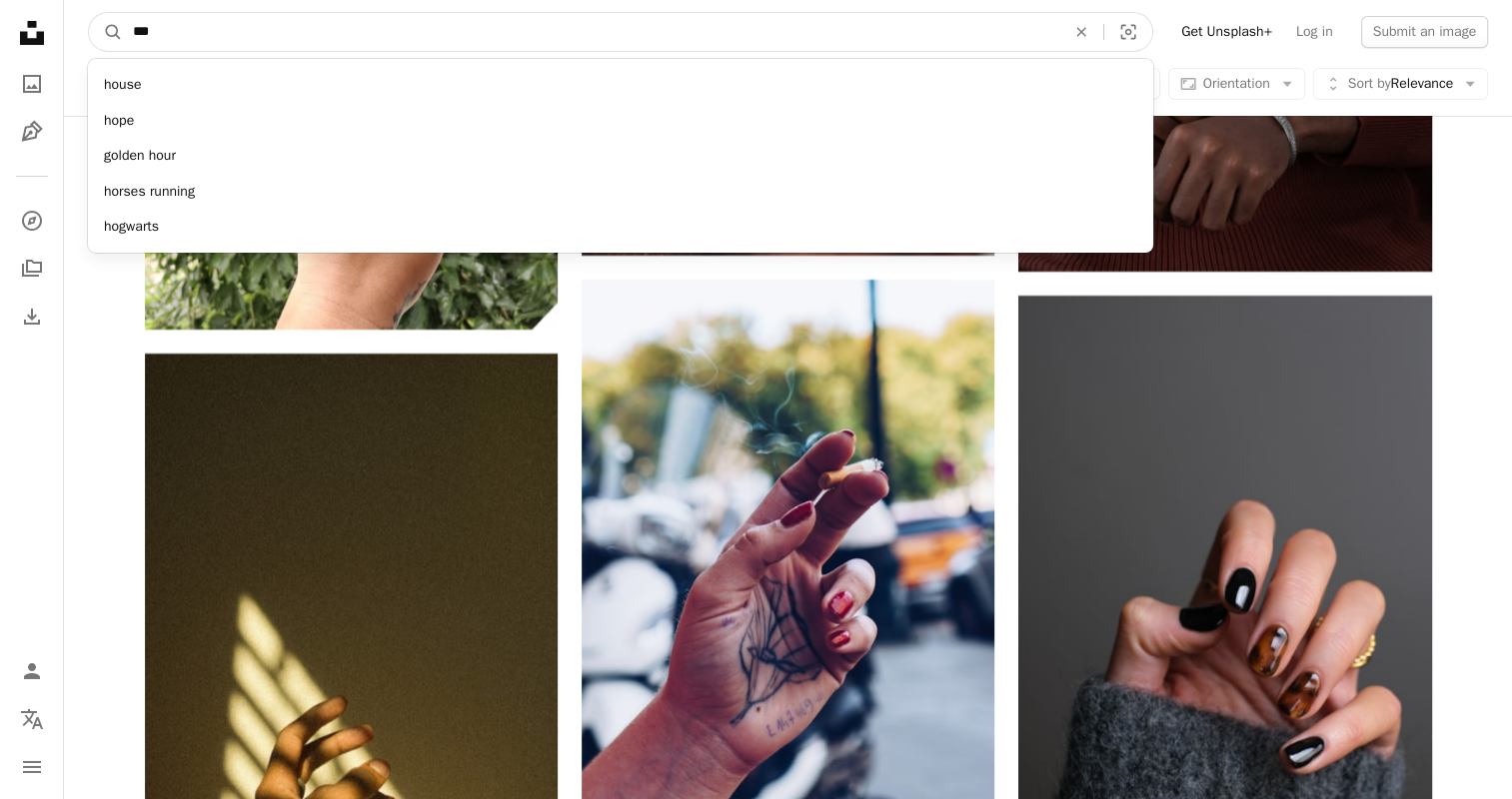 type on "****" 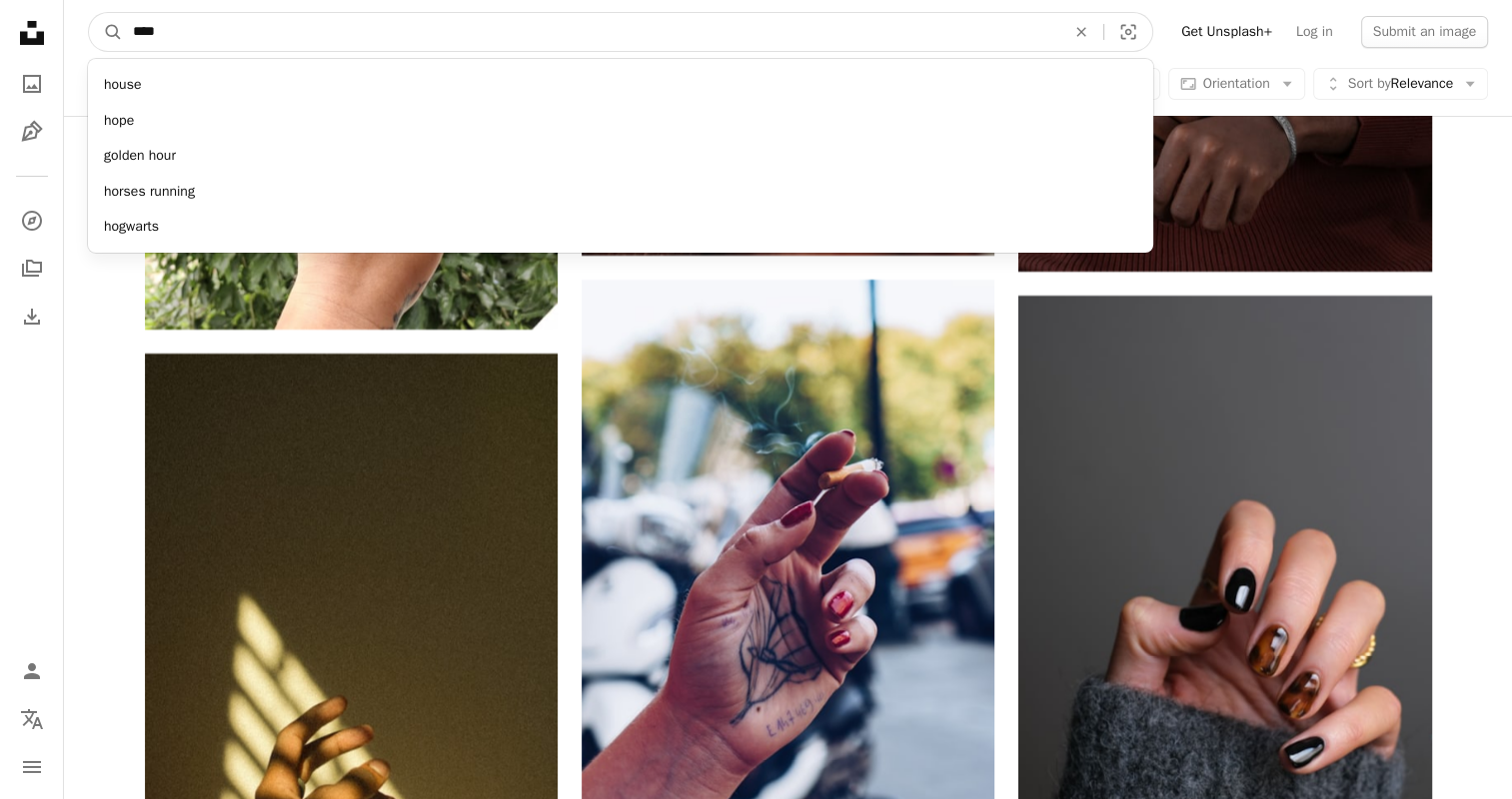 click on "A magnifying glass" at bounding box center (106, 32) 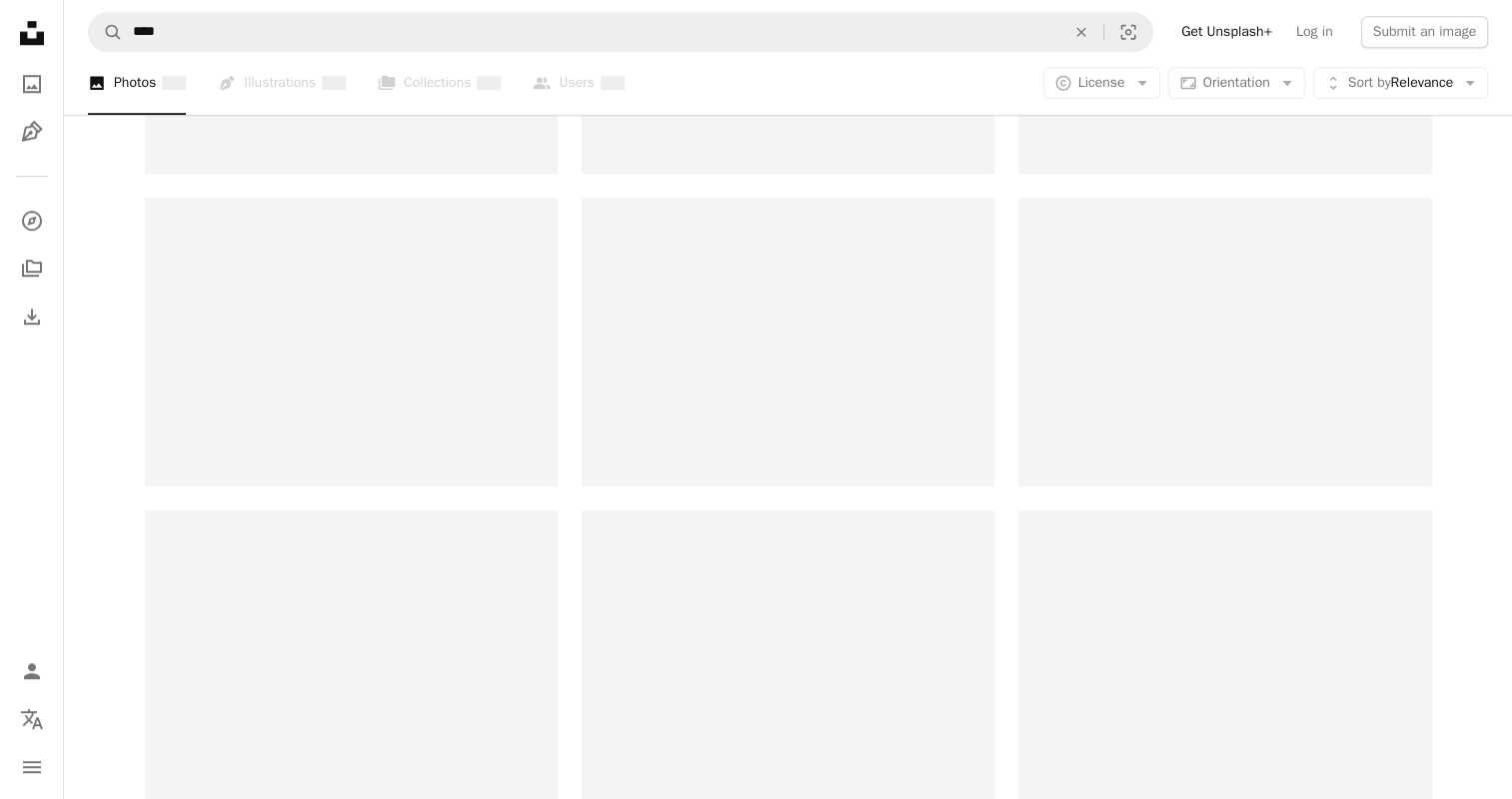 scroll, scrollTop: 0, scrollLeft: 0, axis: both 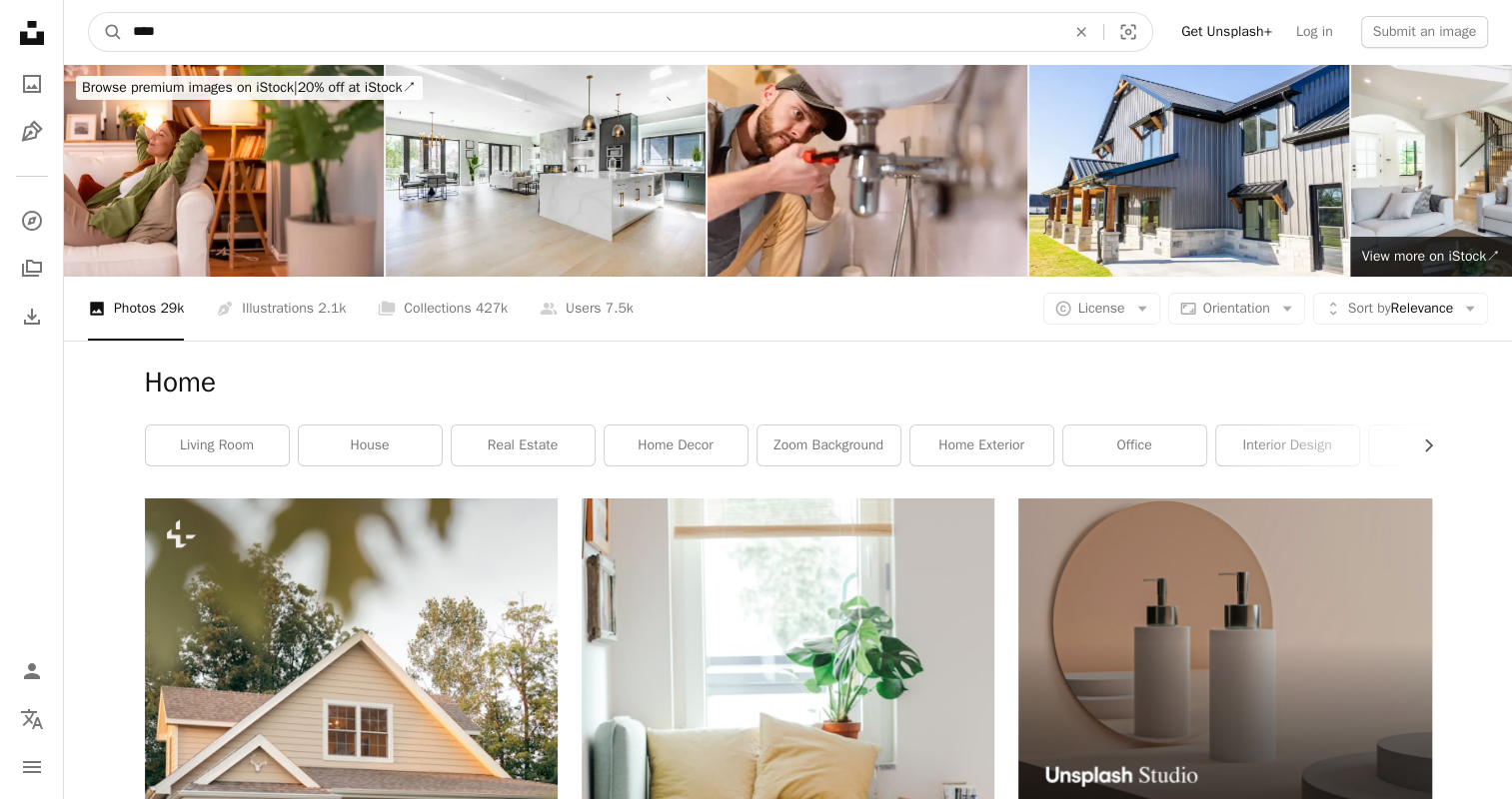 drag, startPoint x: 172, startPoint y: 31, endPoint x: 45, endPoint y: 26, distance: 127.09839 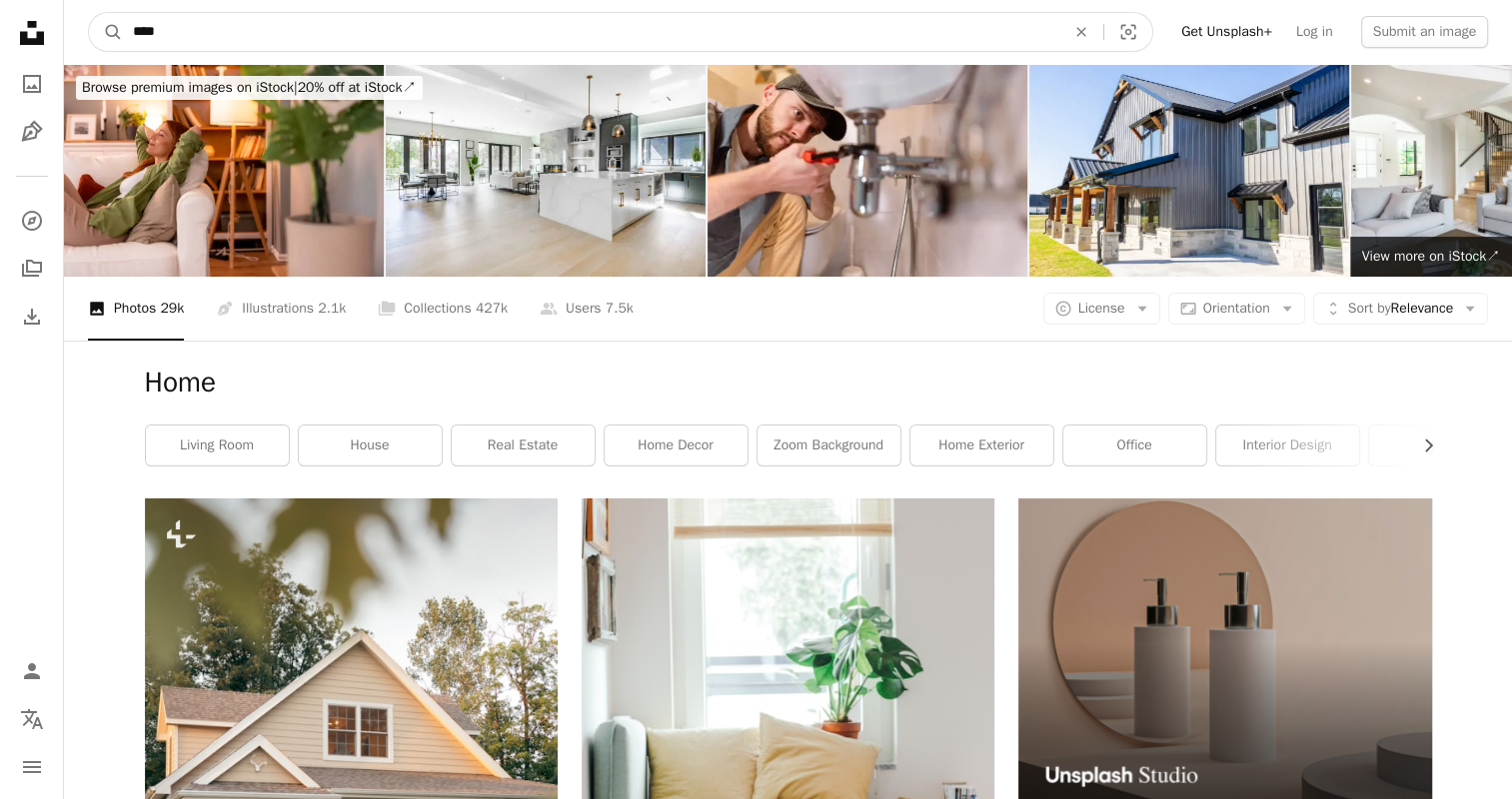 click on "Unsplash logo Unsplash Home A photo Pen Tool A compass A stack of folders Download Person Localization icon navigation menu A magnifying glass **** An X shape Visual search Get Unsplash+ Log in Submit an image Browse premium images on iStock | 20% off at iStock ↗ Browse premium images on iStock 20% off at iStock ↗ View more ↗ View more on iStock ↗ A photo Photos 29k Pen Tool Illustrations 2.1k A stack of folders Collections 427k A group of people Users 7.5k A copyright icon © License Arrow down Aspect ratio Orientation Arrow down Unfold Sort by Relevance Arrow down Filters Filters Home Chevron right living room house real estate home decor zoom background home exterior office interior design bedroom kitchen home family home interior Plus sign for Unsplash+ A heart A plus sign [FIRST] [LAST] For Unsplash+ A lock Download Plus sign for Unsplash+ A heart A plus sign Getty Images For Unsplash+ A lock Download A heart A plus sign [FIRST] [LAST] Available for hire Arrow pointing down" at bounding box center [756, 2445] 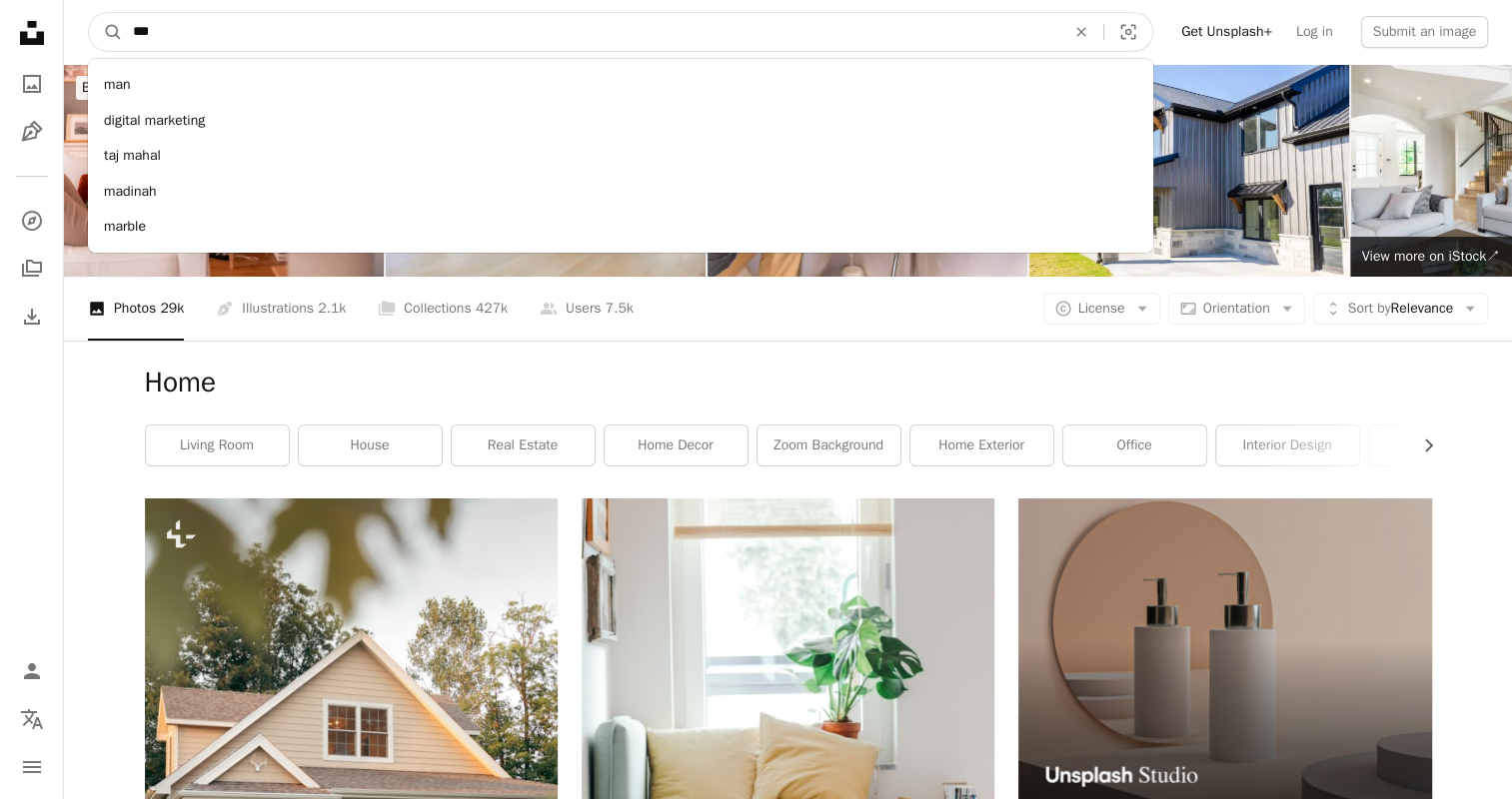 type on "***" 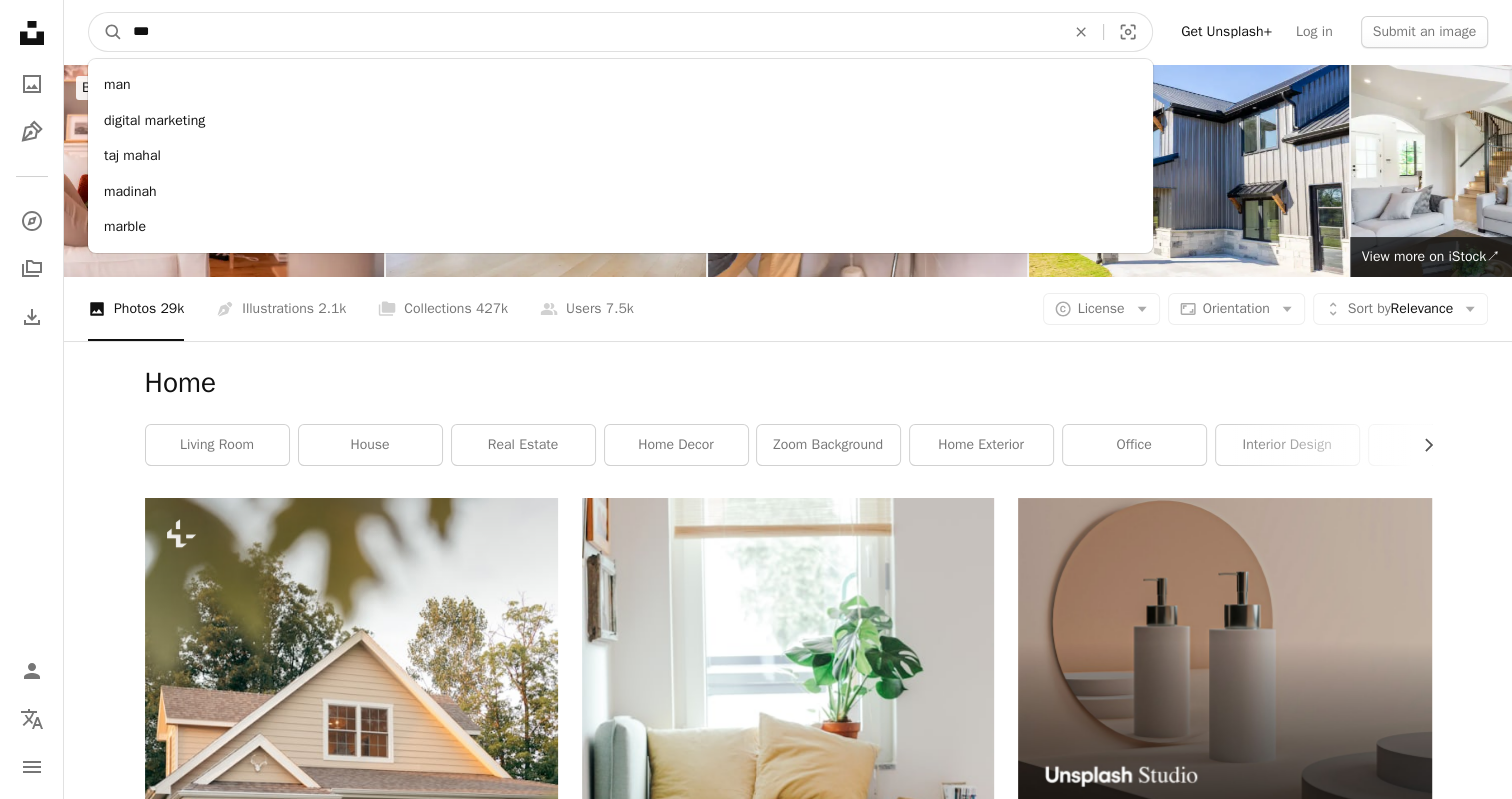 click on "A magnifying glass" at bounding box center (106, 32) 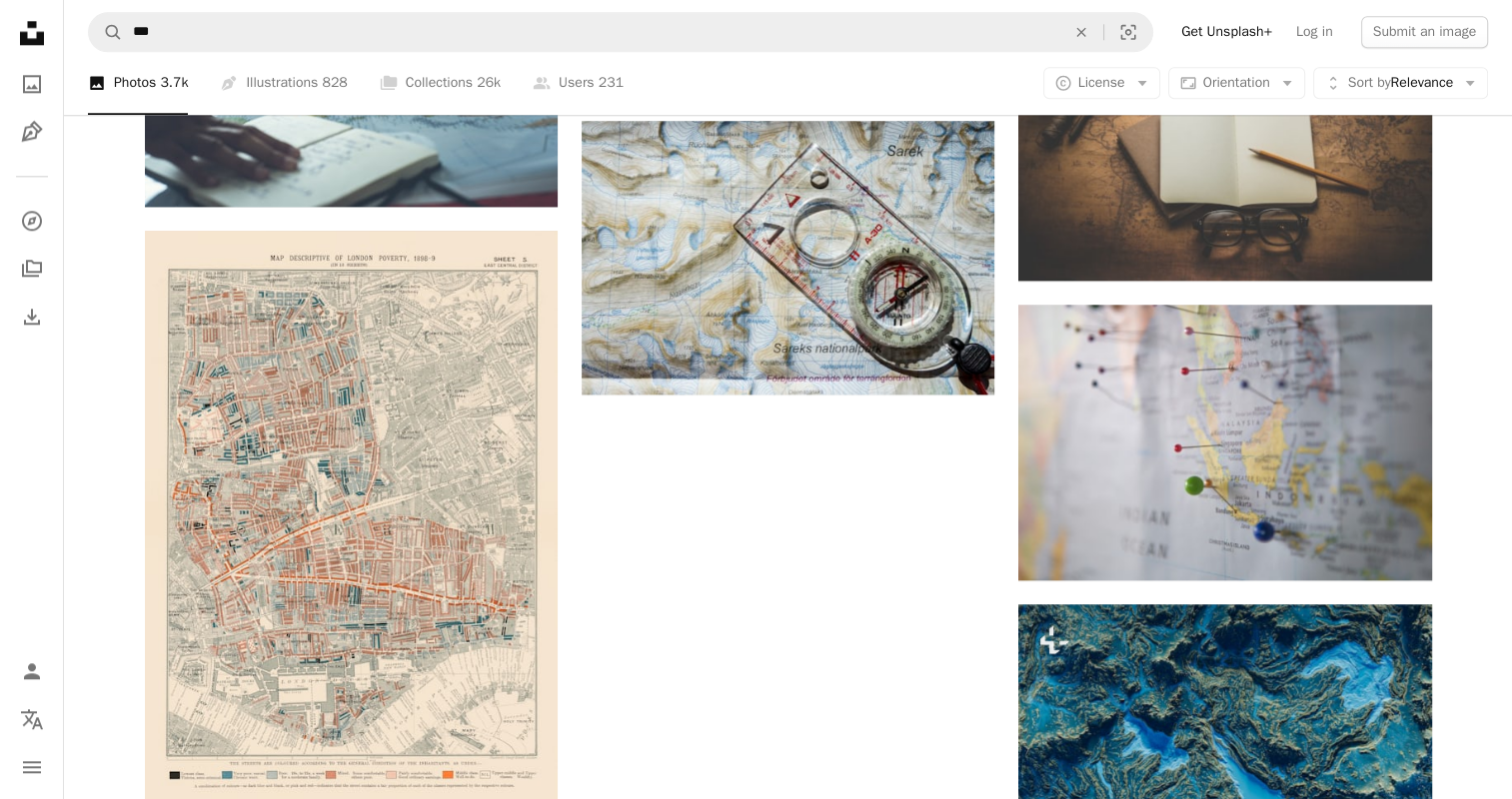 scroll, scrollTop: 2292, scrollLeft: 0, axis: vertical 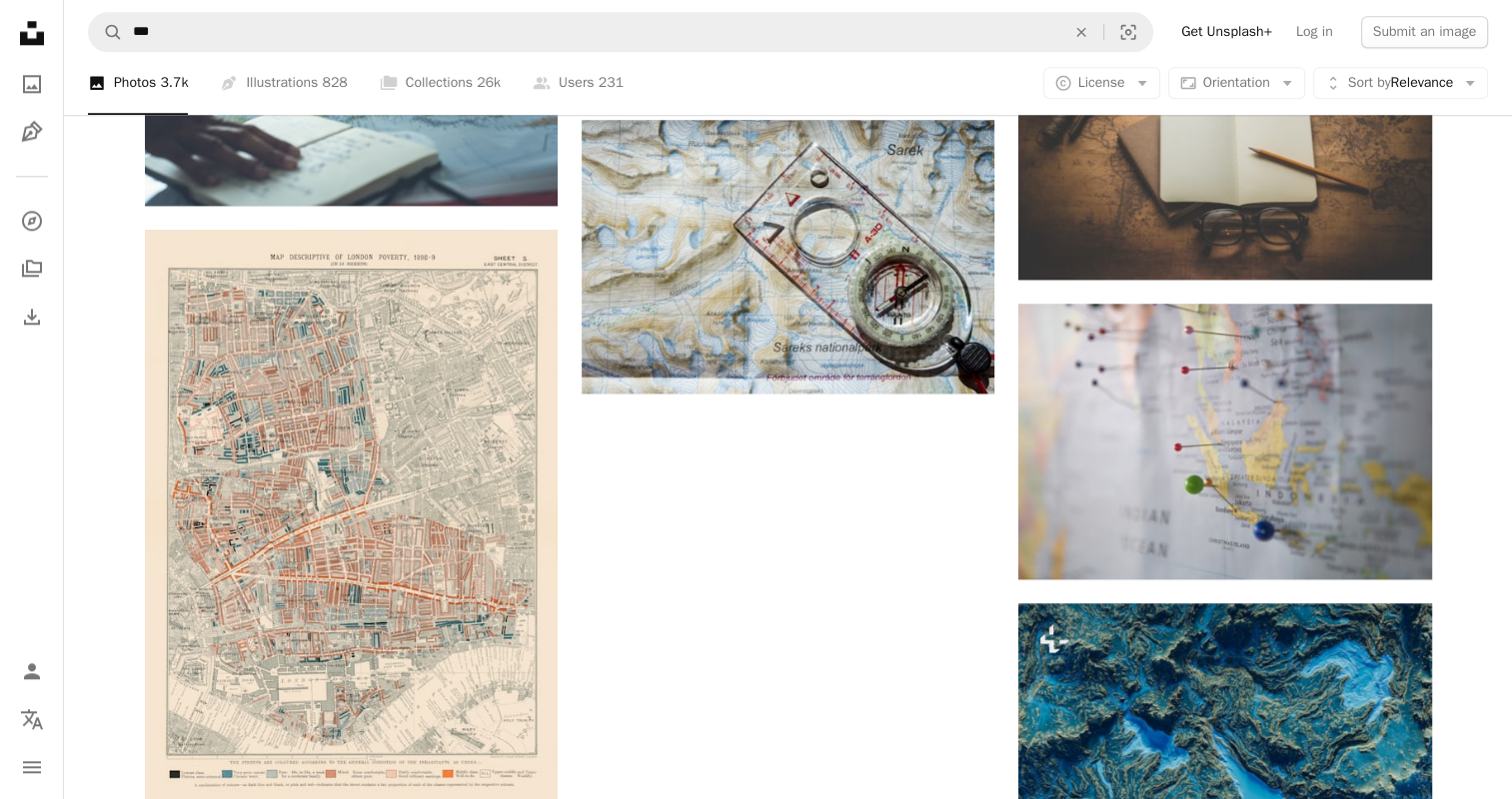 click on "Load more" at bounding box center [788, 1256] 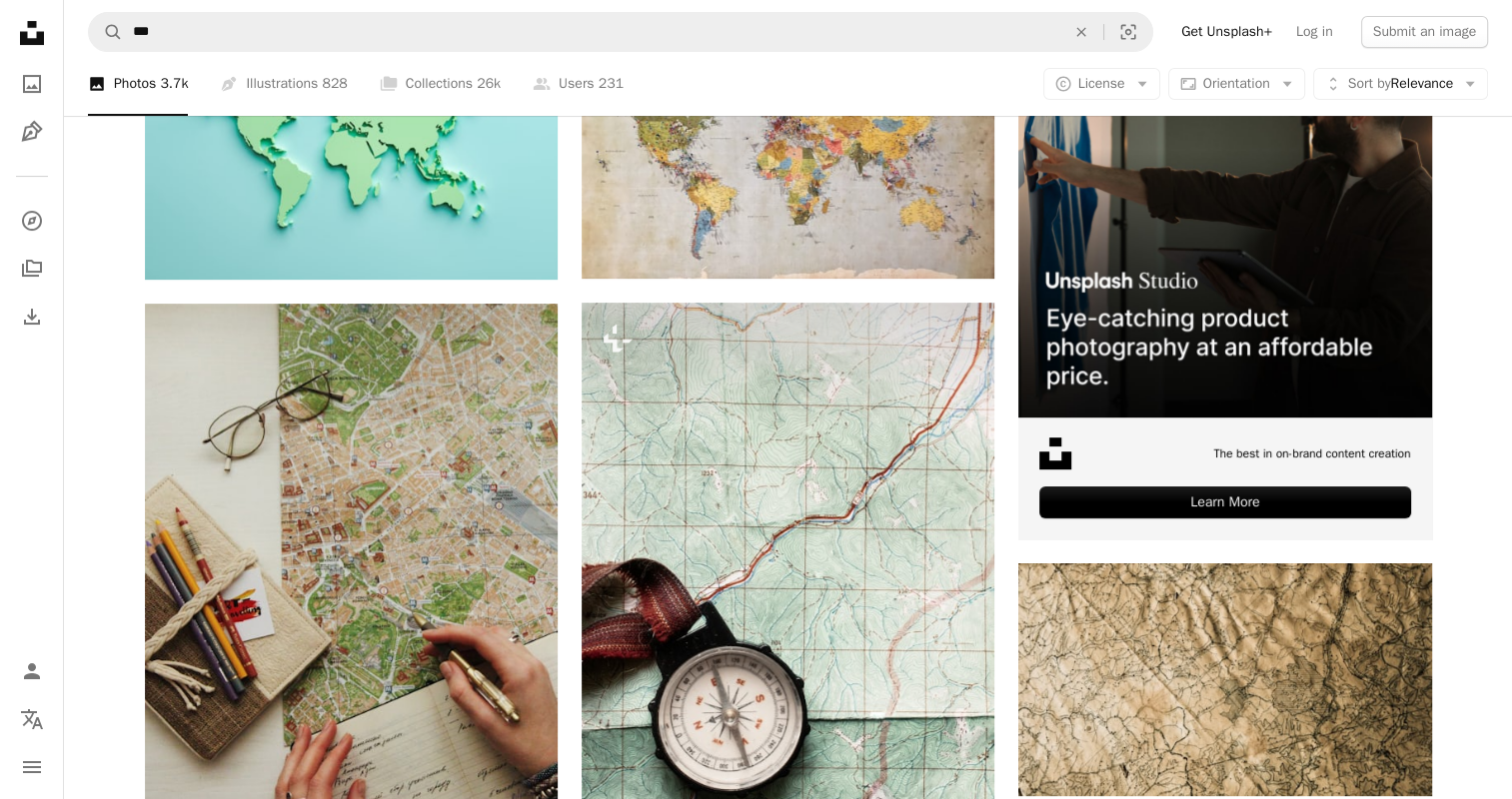 scroll, scrollTop: 0, scrollLeft: 0, axis: both 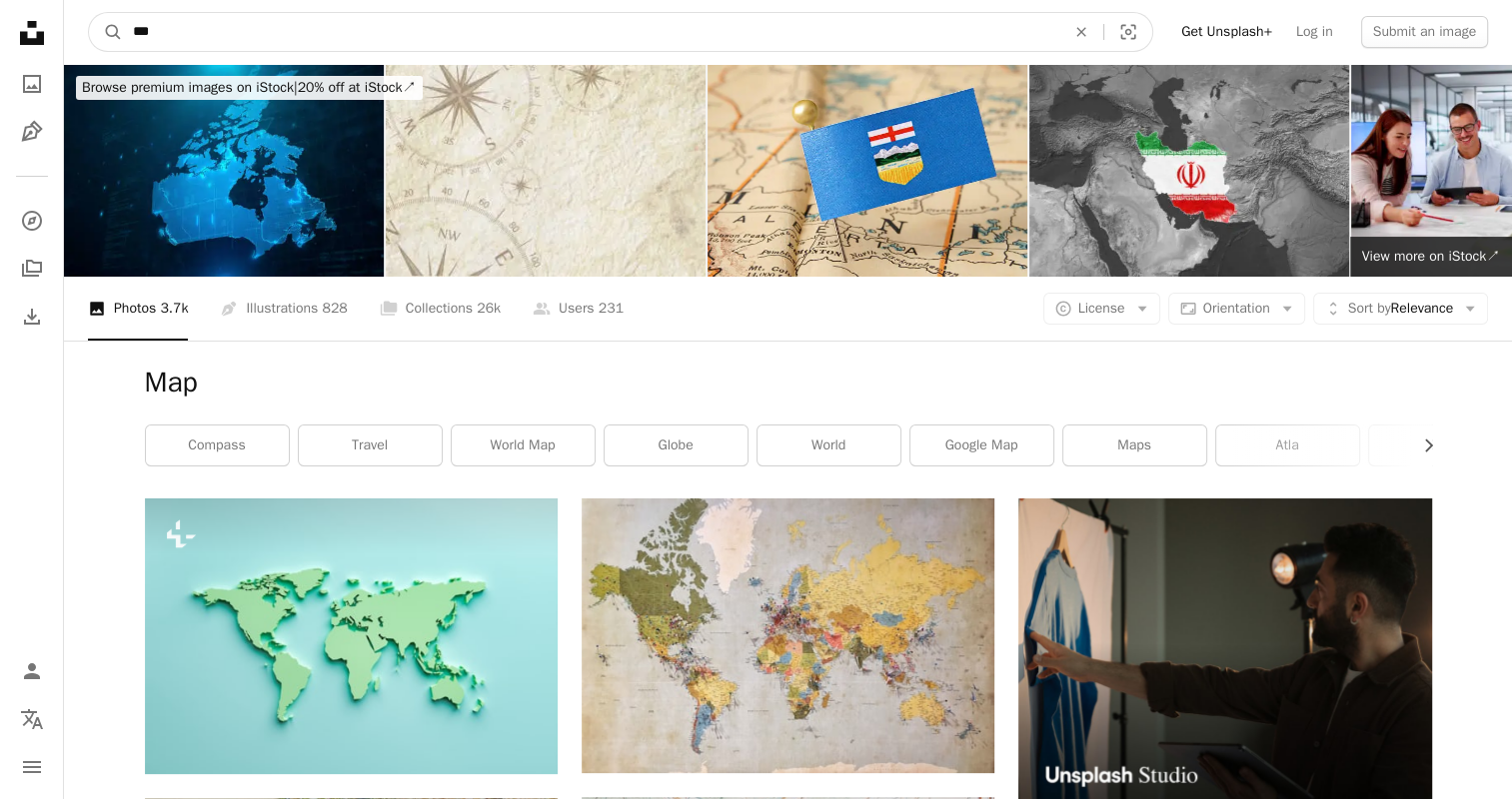 click on "***" at bounding box center (591, 32) 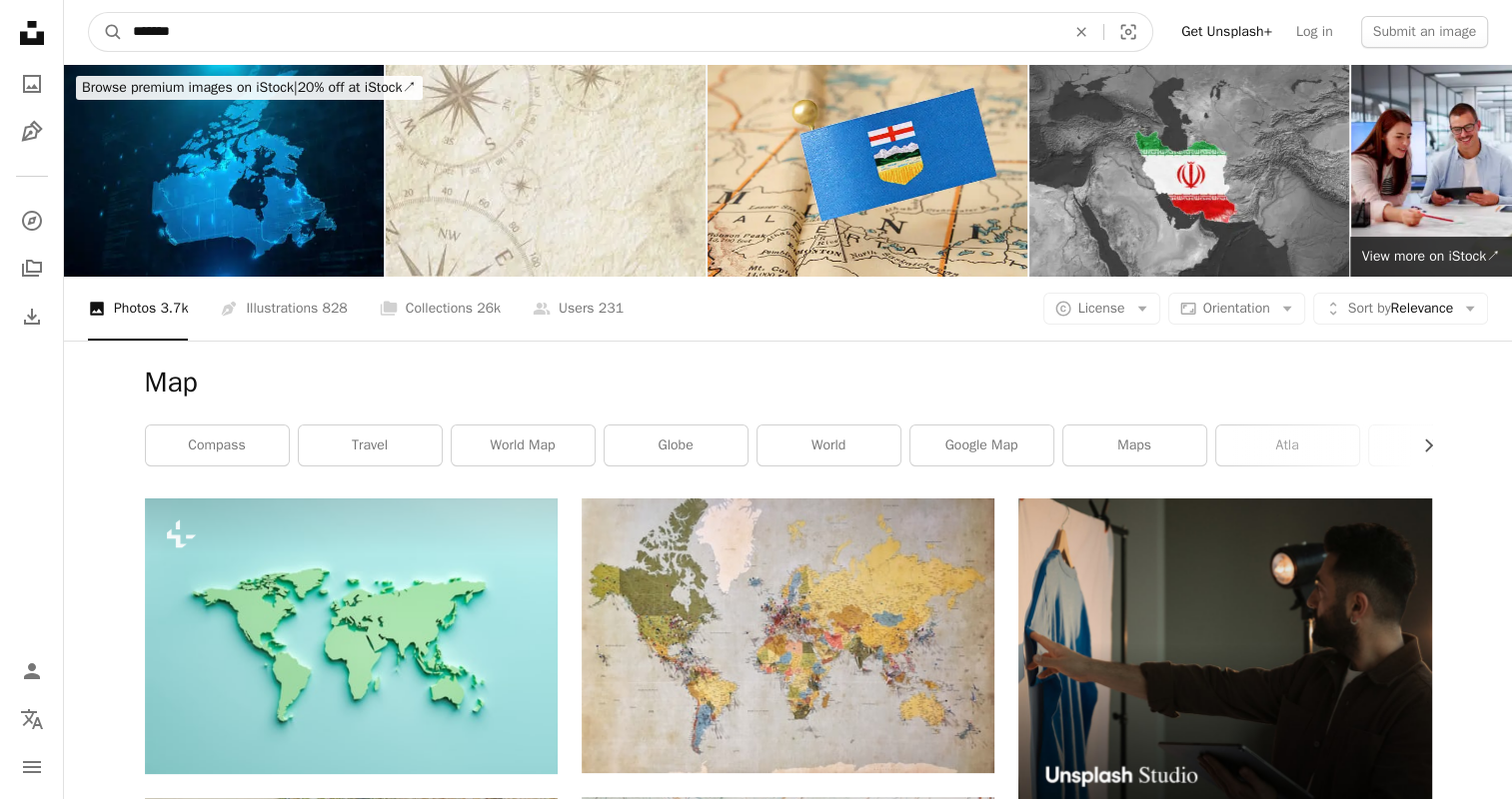 type on "*******" 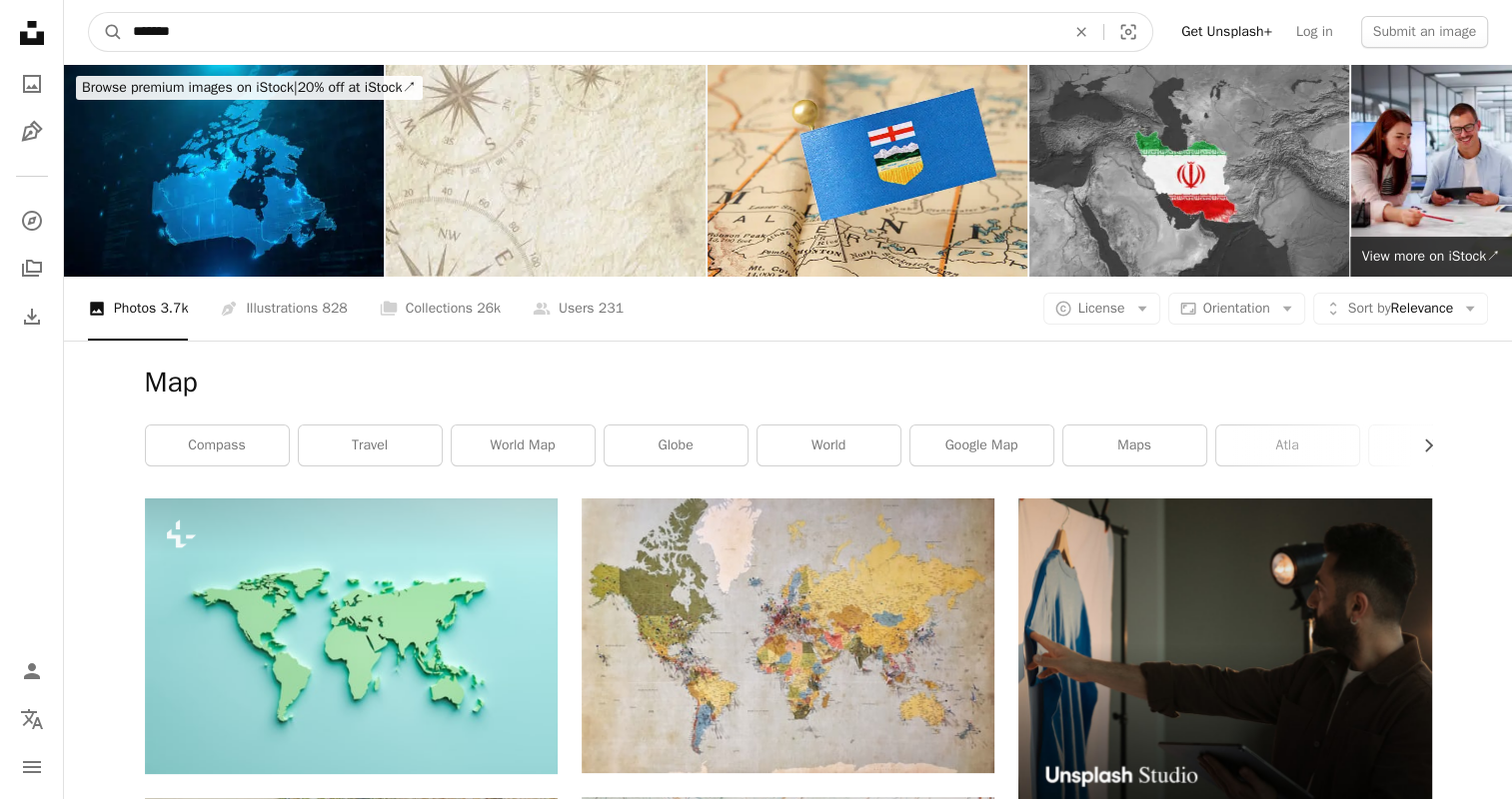 click on "A magnifying glass" at bounding box center (106, 32) 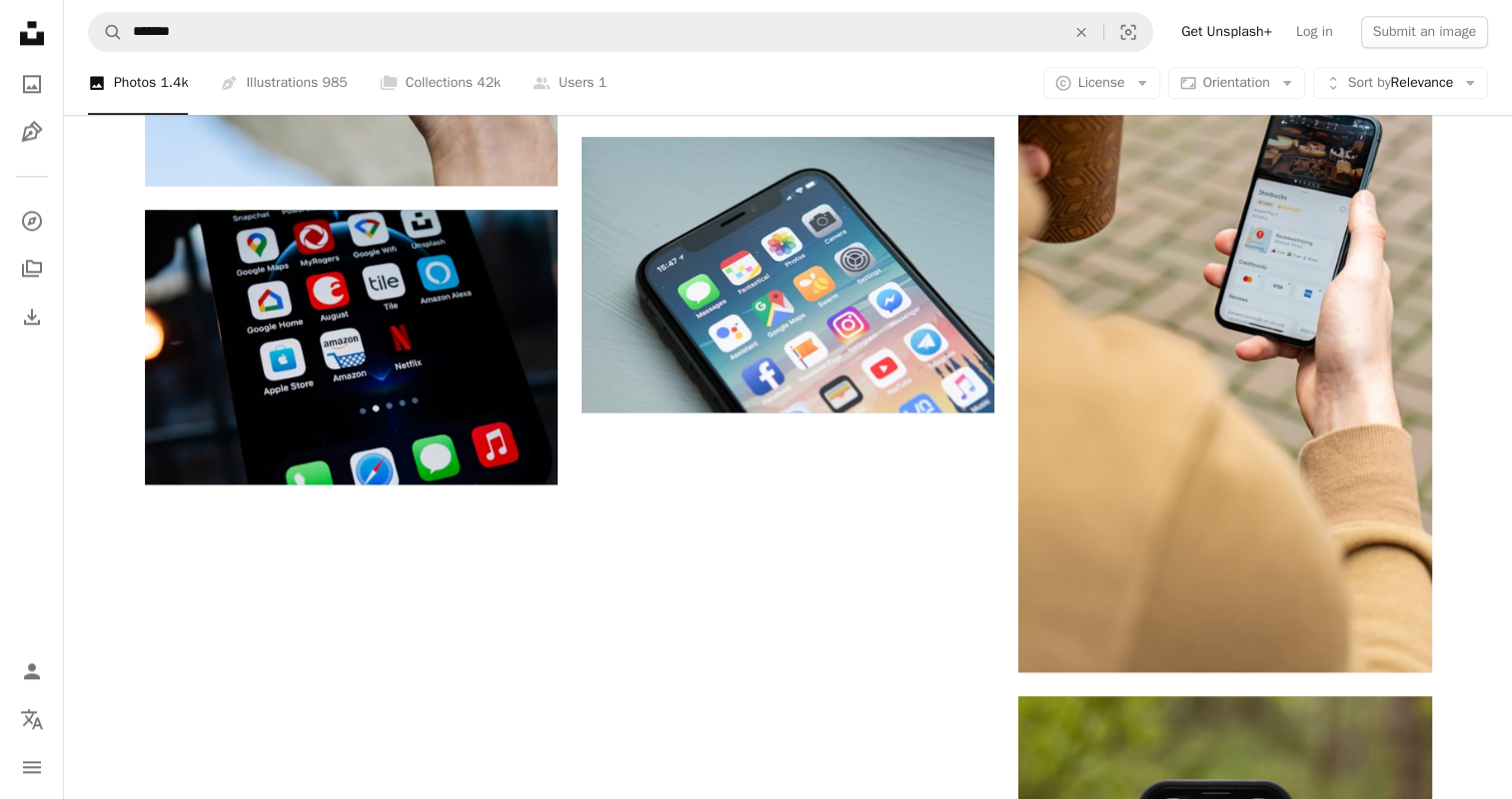 scroll, scrollTop: 2544, scrollLeft: 0, axis: vertical 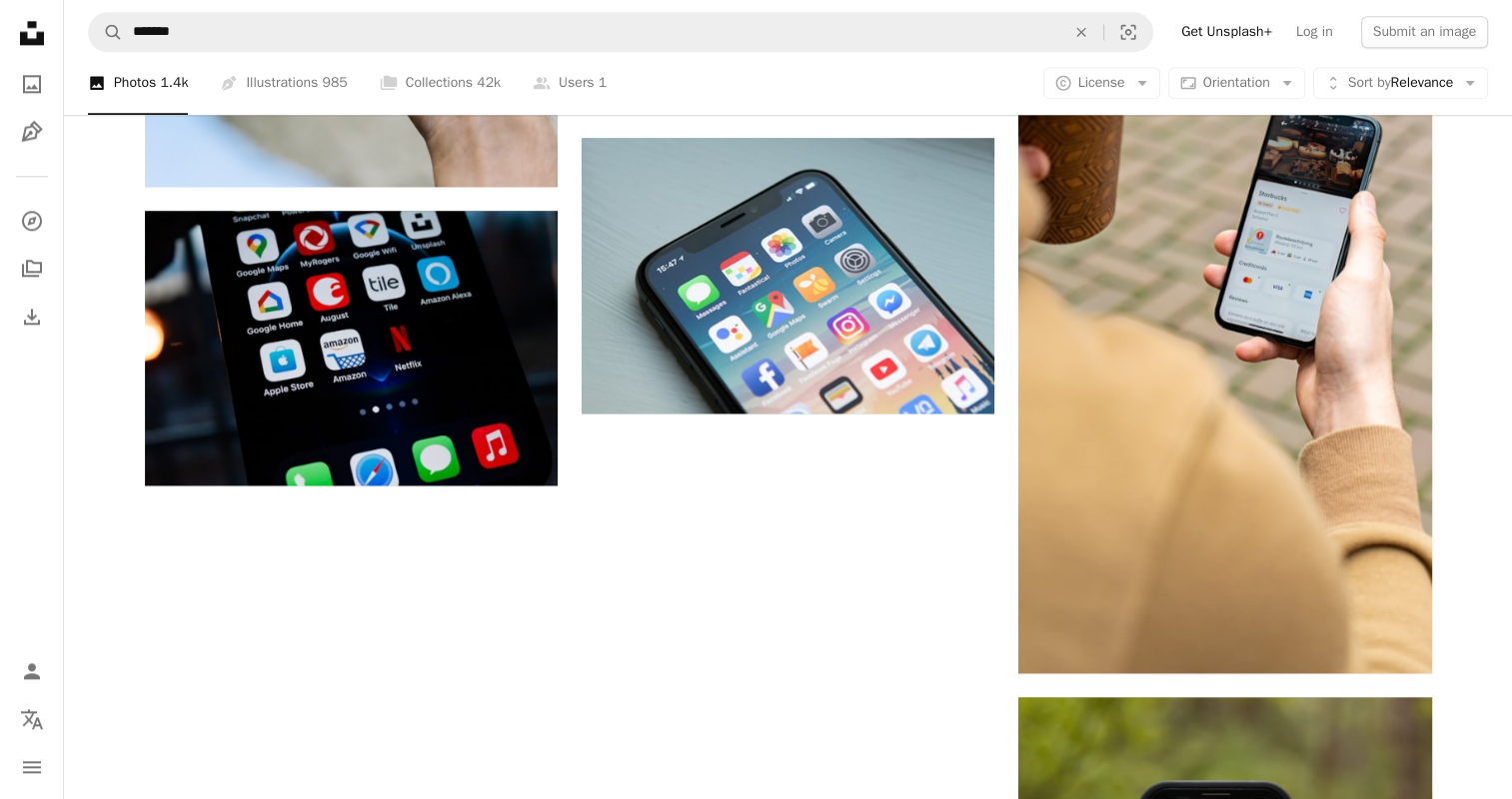 click on "Load more" at bounding box center (788, 1396) 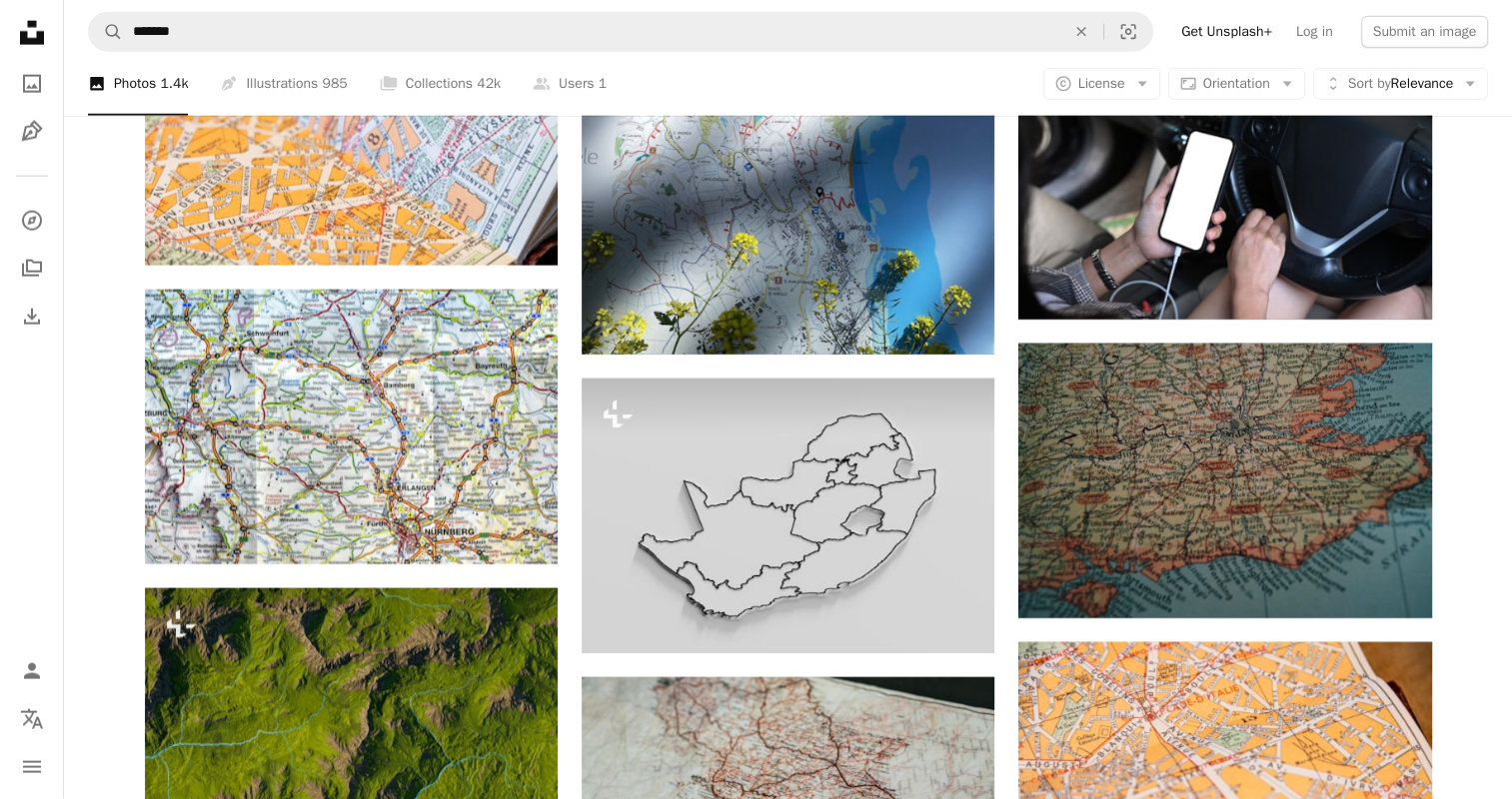 scroll, scrollTop: 4738, scrollLeft: 0, axis: vertical 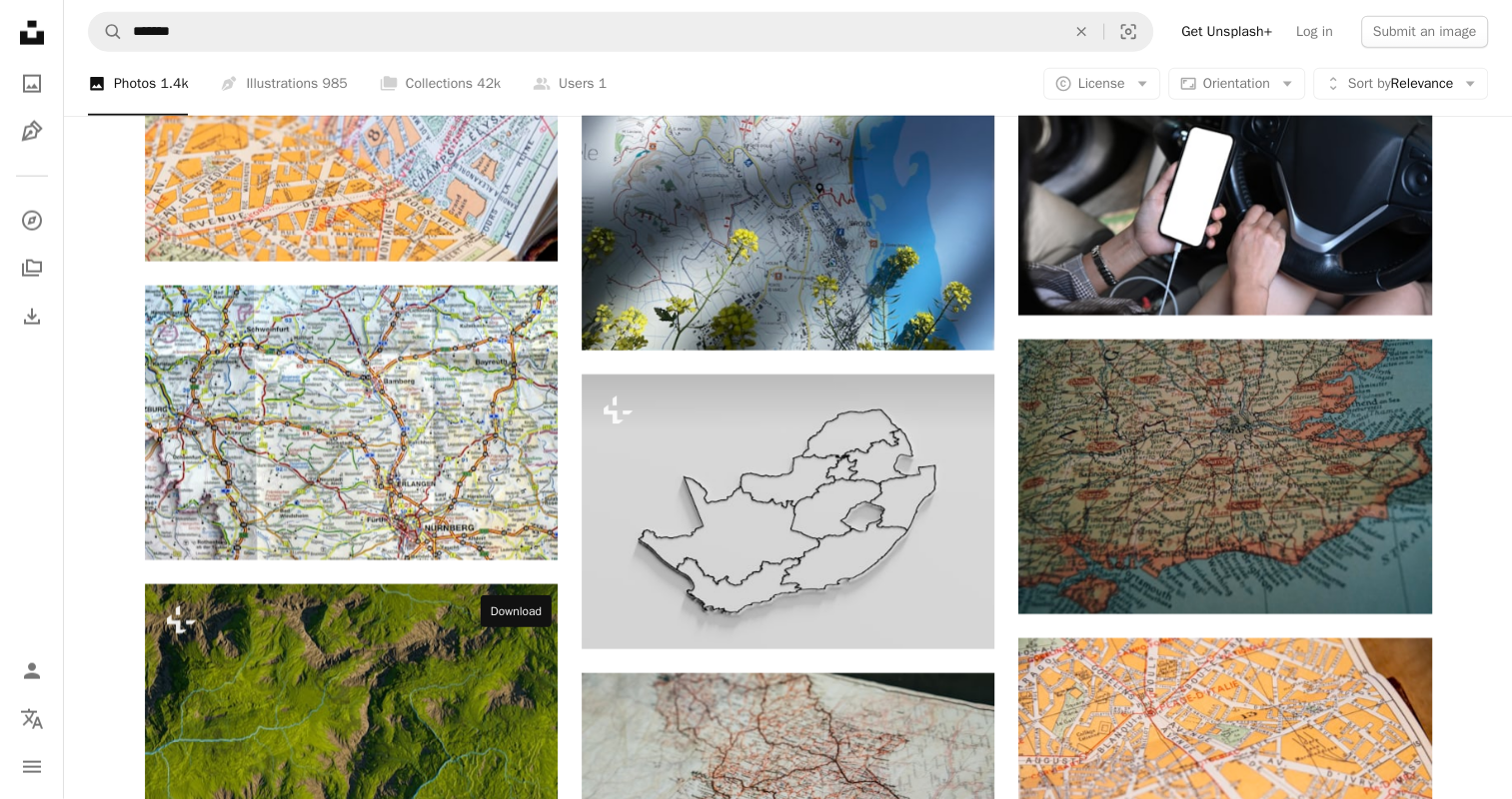 click on "Arrow pointing down" at bounding box center (518, 1424) 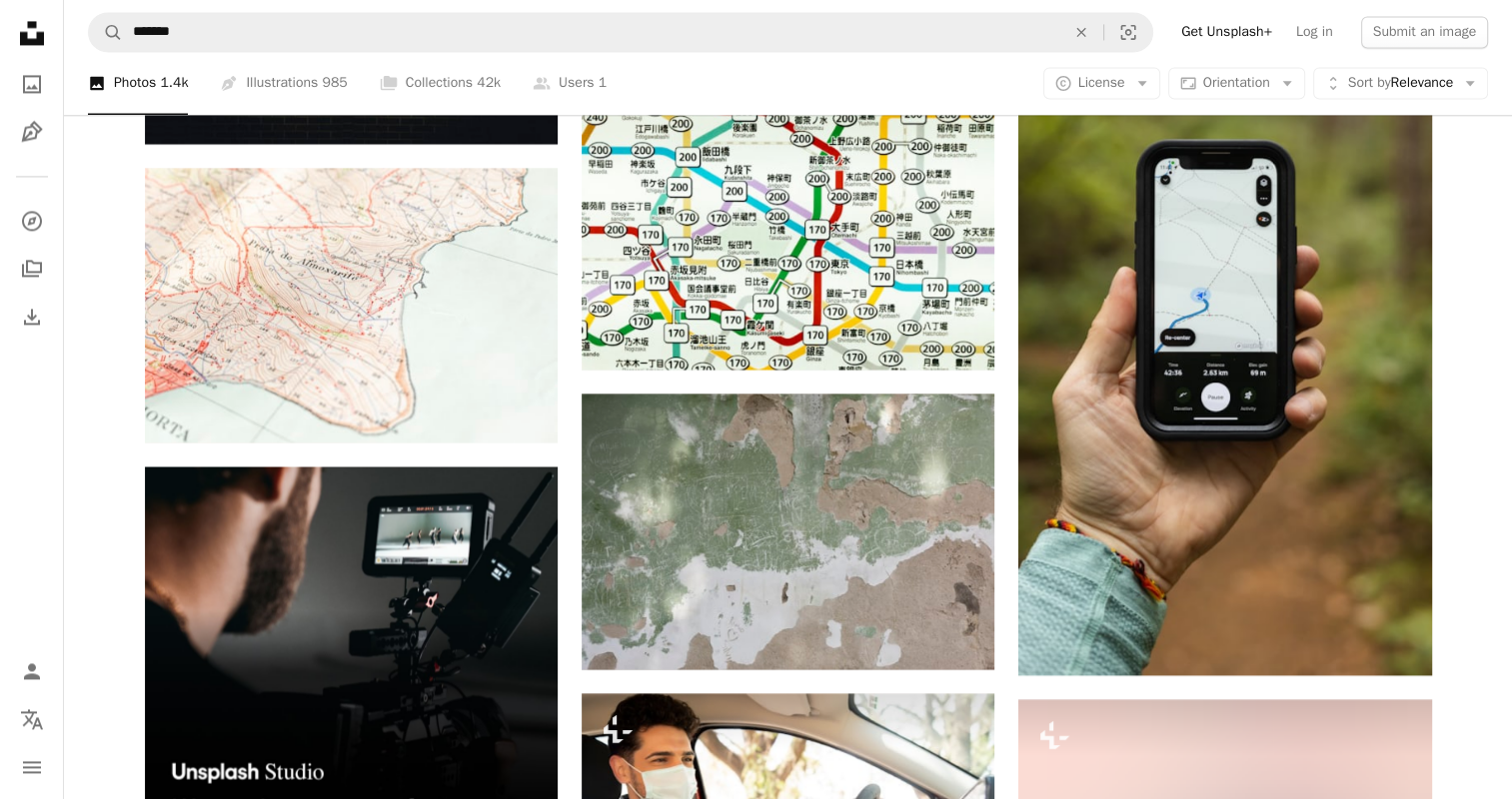 scroll, scrollTop: 3179, scrollLeft: 0, axis: vertical 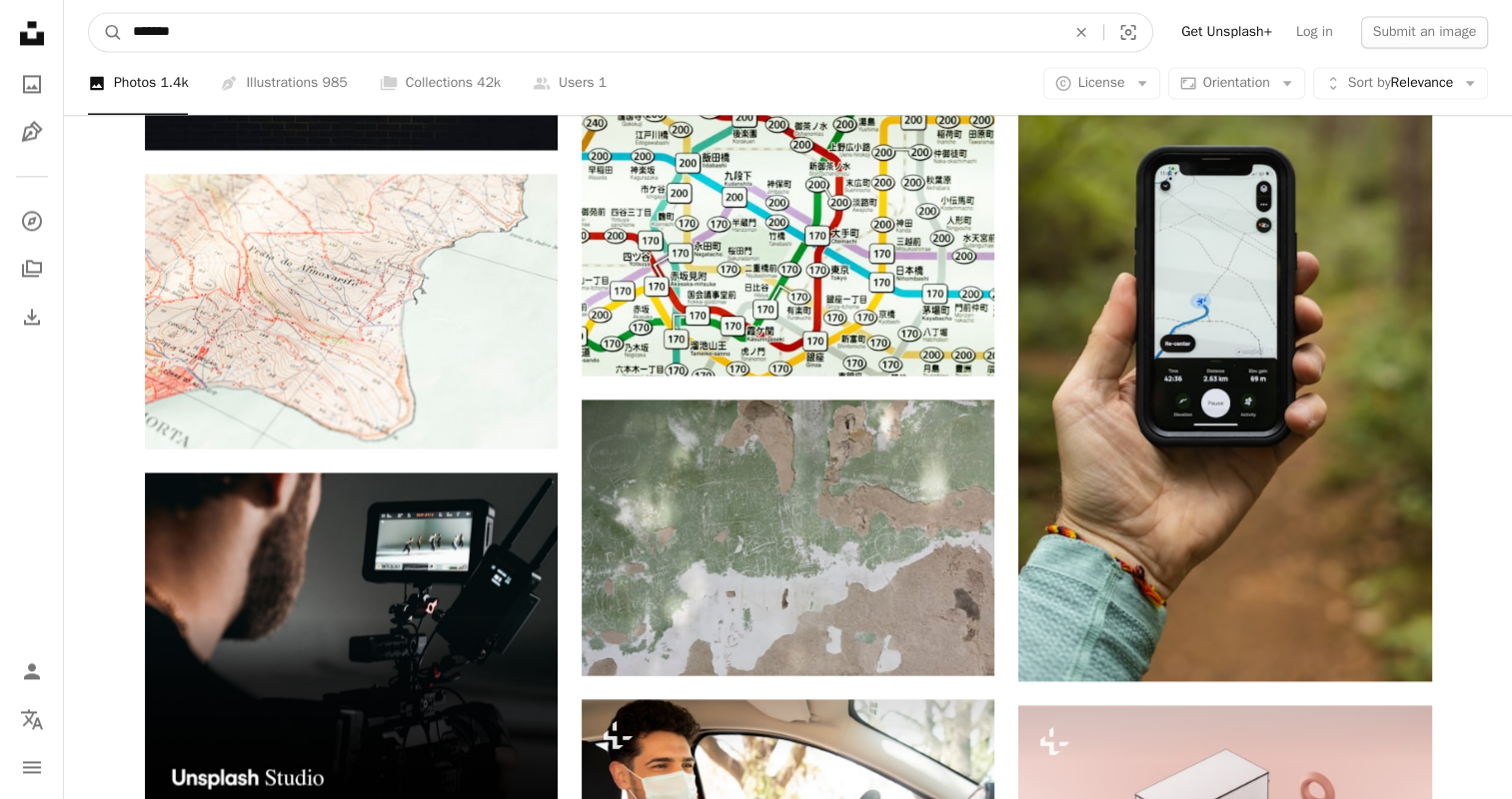 drag, startPoint x: 229, startPoint y: 27, endPoint x: 62, endPoint y: 42, distance: 167.6723 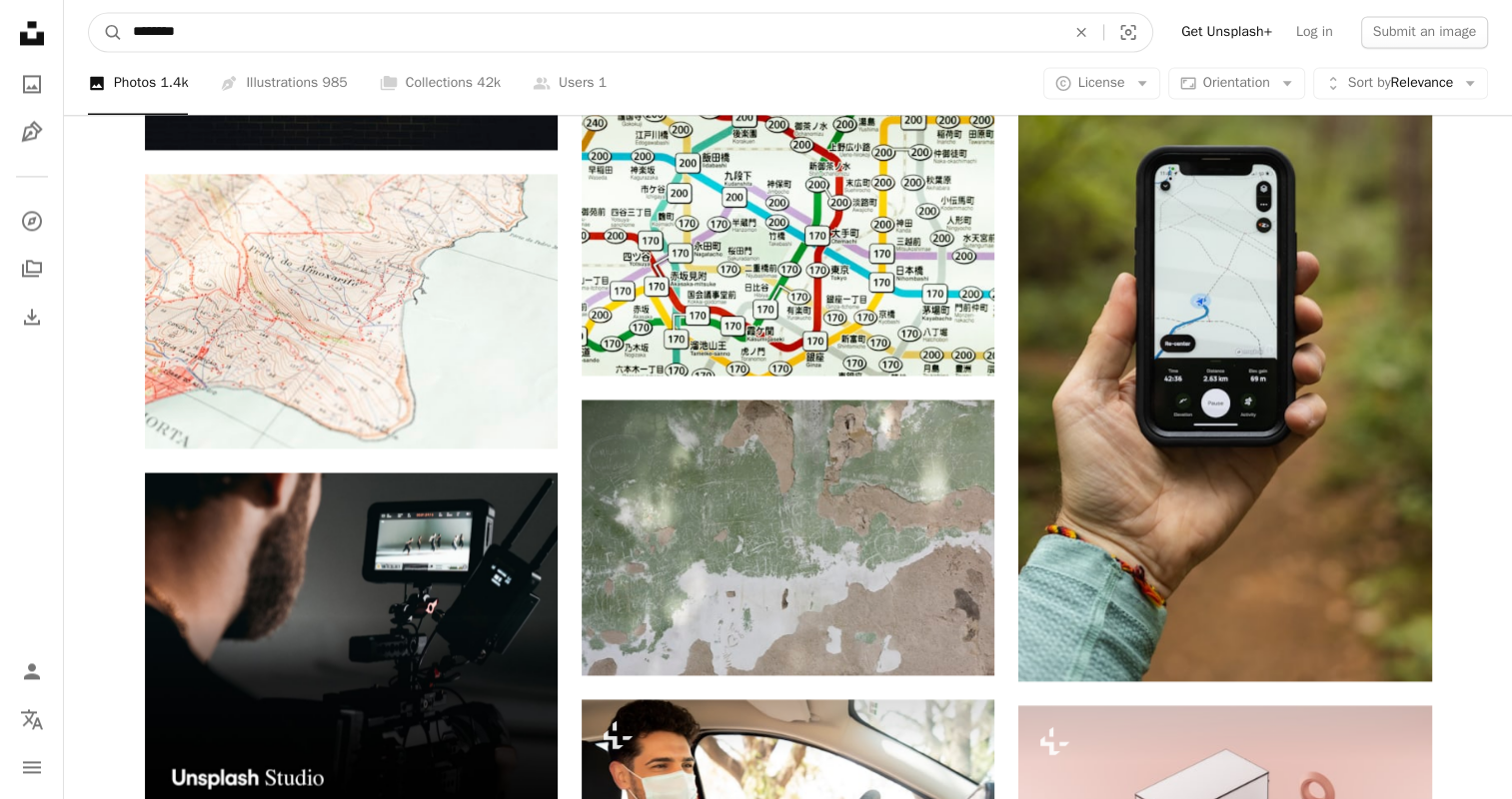 type on "********" 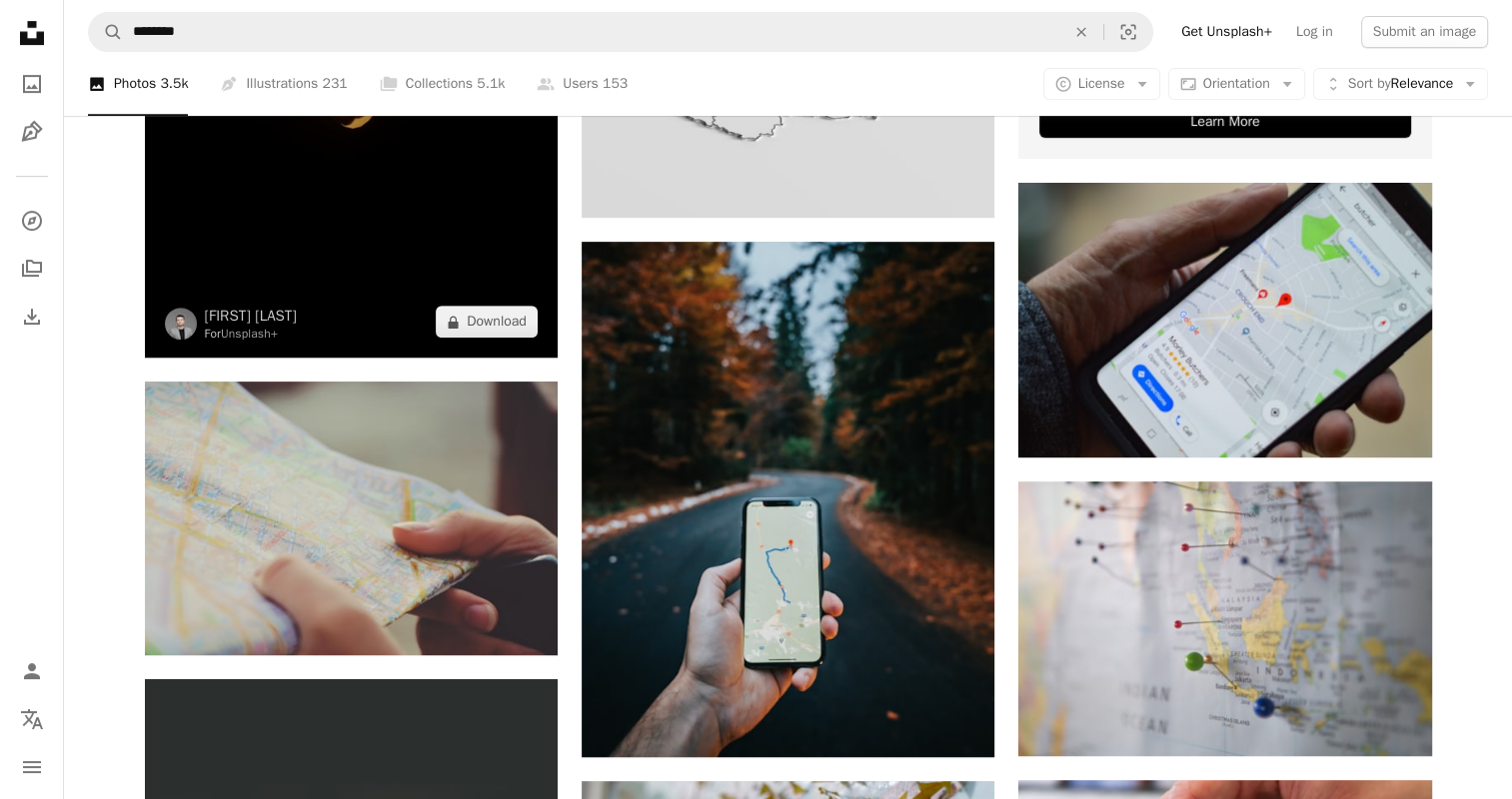 scroll, scrollTop: 0, scrollLeft: 0, axis: both 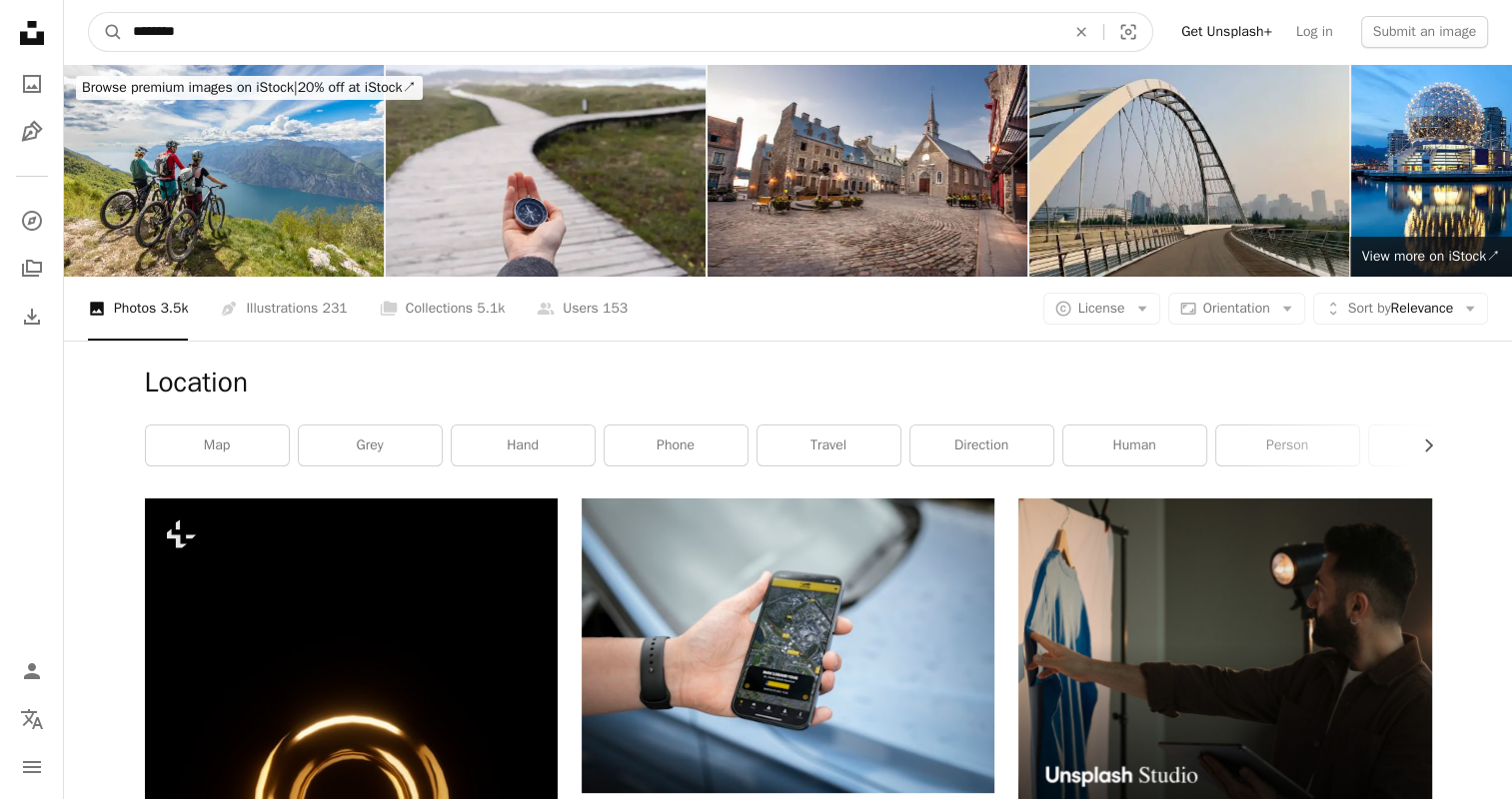 click on "********" at bounding box center [591, 32] 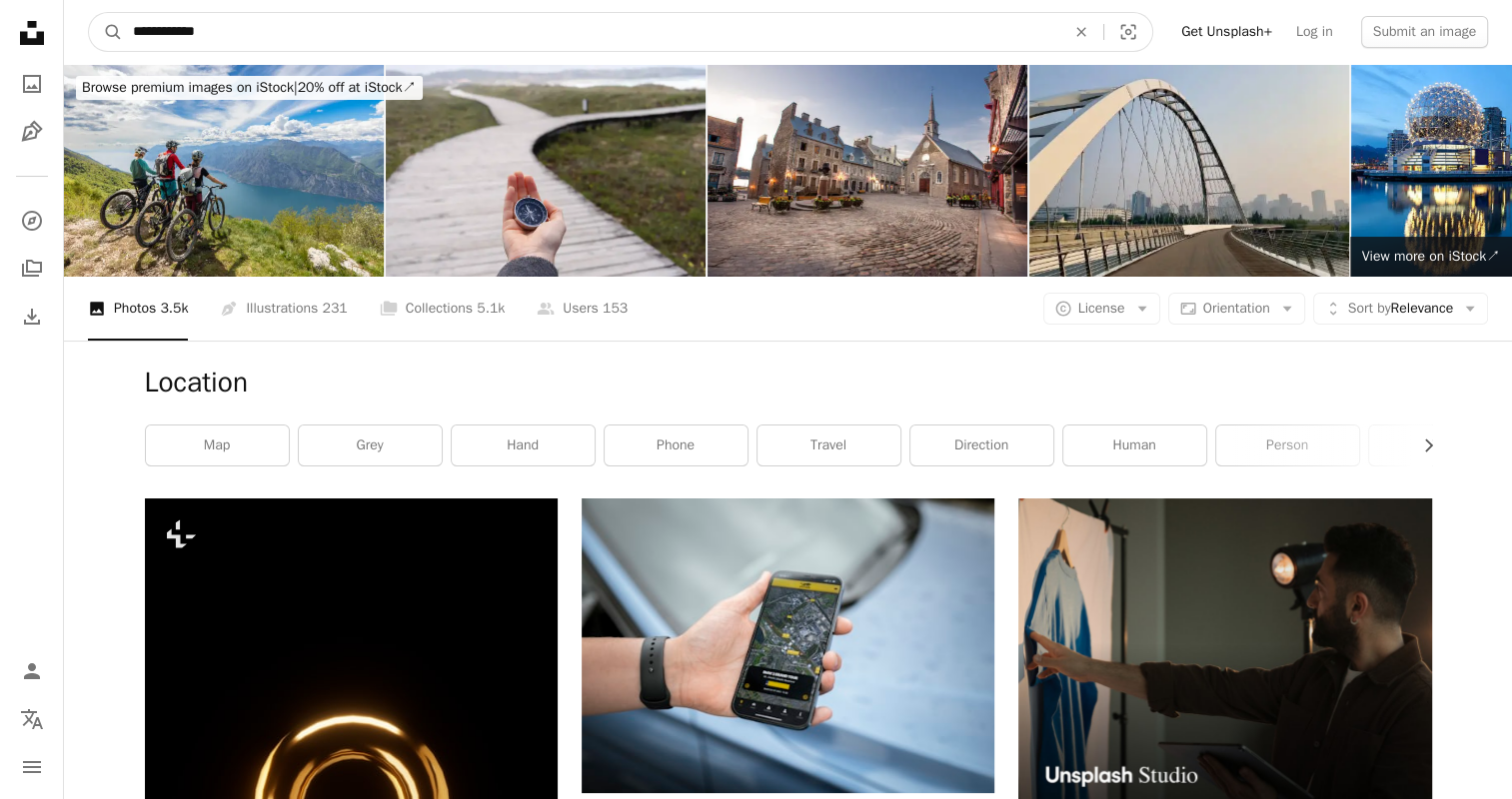 type on "**********" 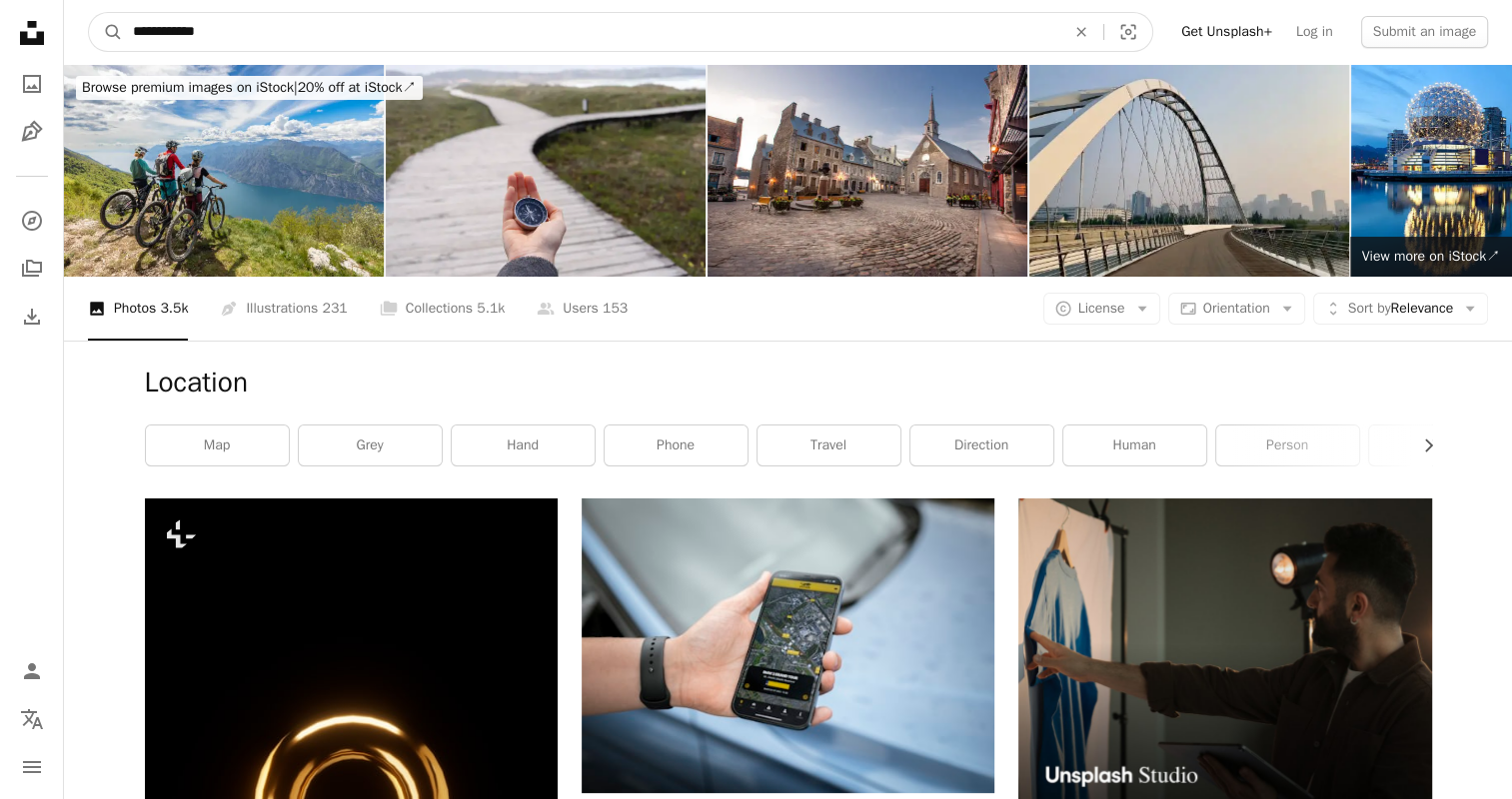 click on "A magnifying glass" at bounding box center (106, 32) 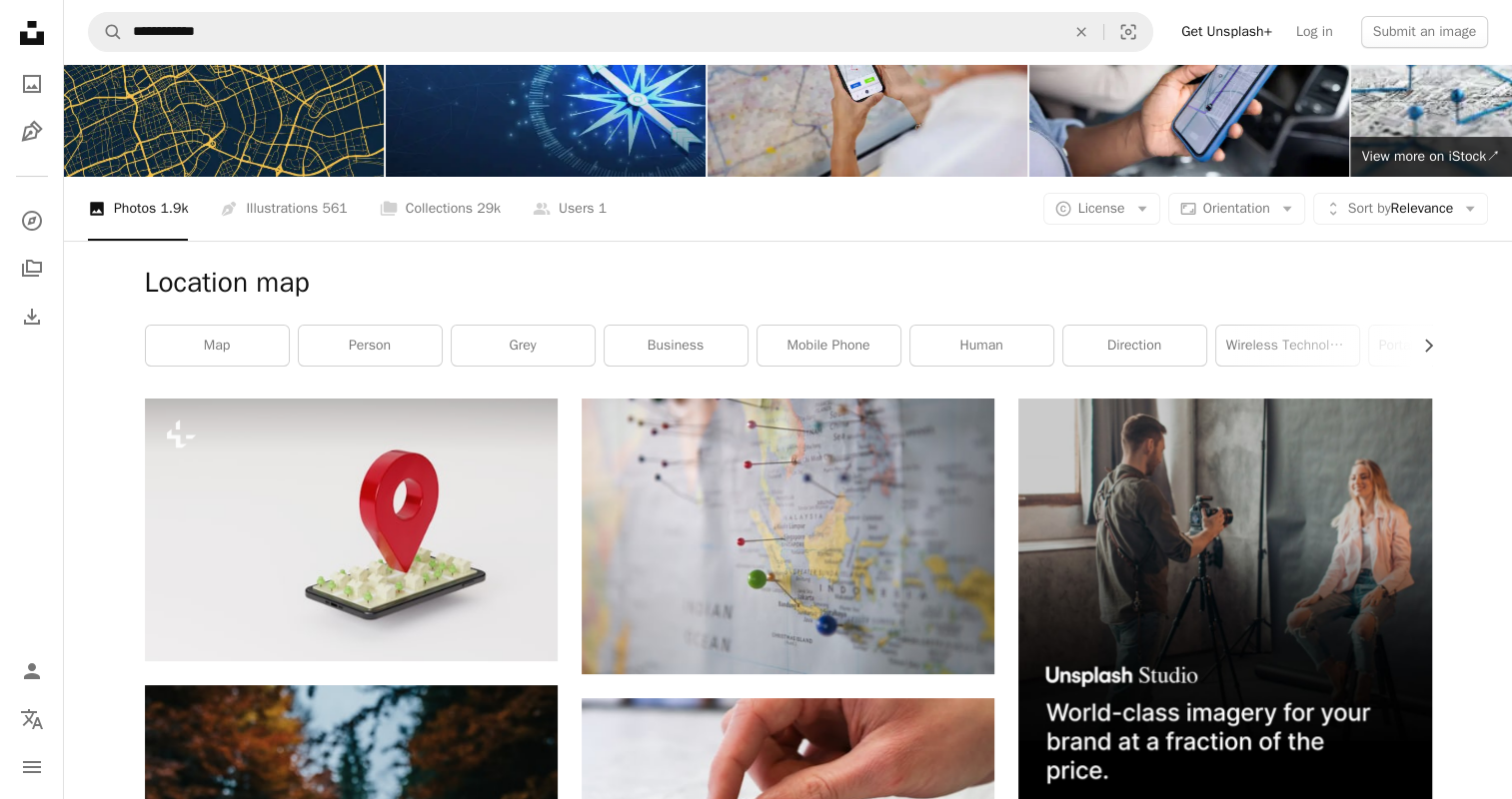 scroll, scrollTop: 555, scrollLeft: 0, axis: vertical 